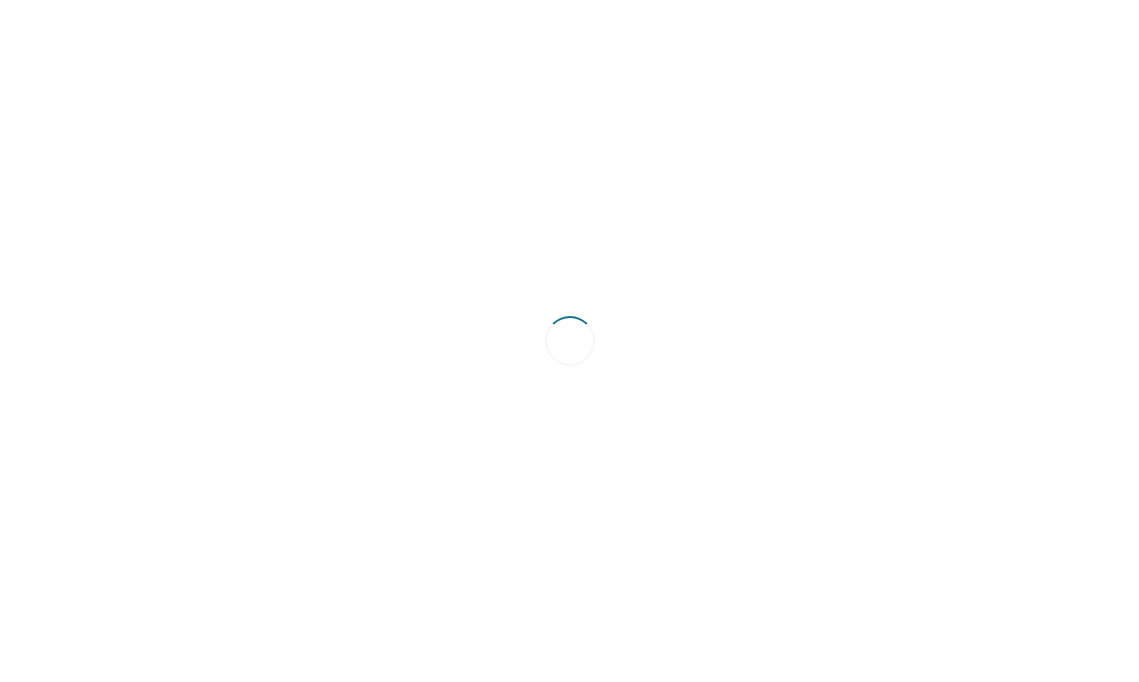 scroll, scrollTop: 0, scrollLeft: 0, axis: both 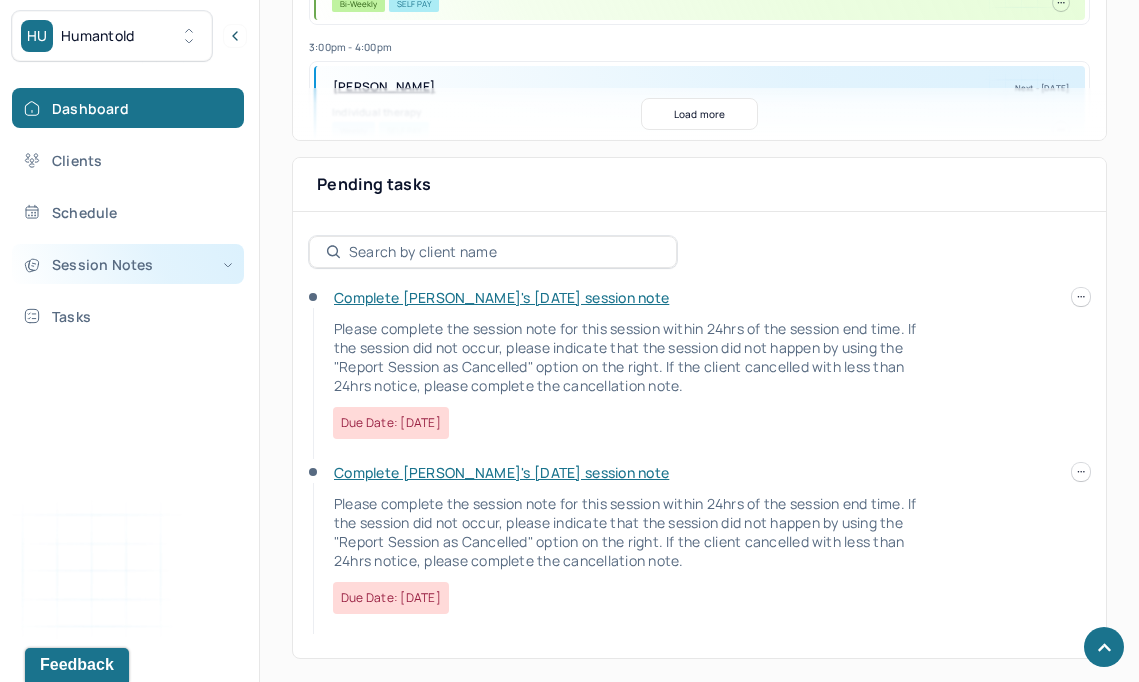 click on "Session Notes" at bounding box center [128, 264] 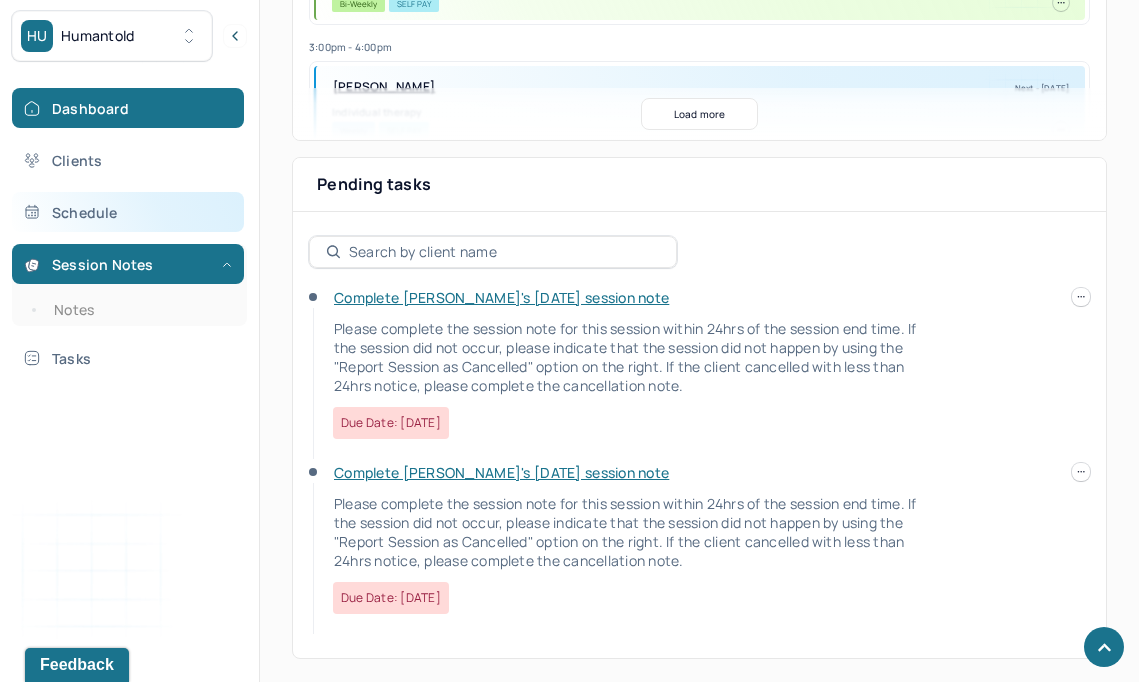 click on "Schedule" at bounding box center [128, 212] 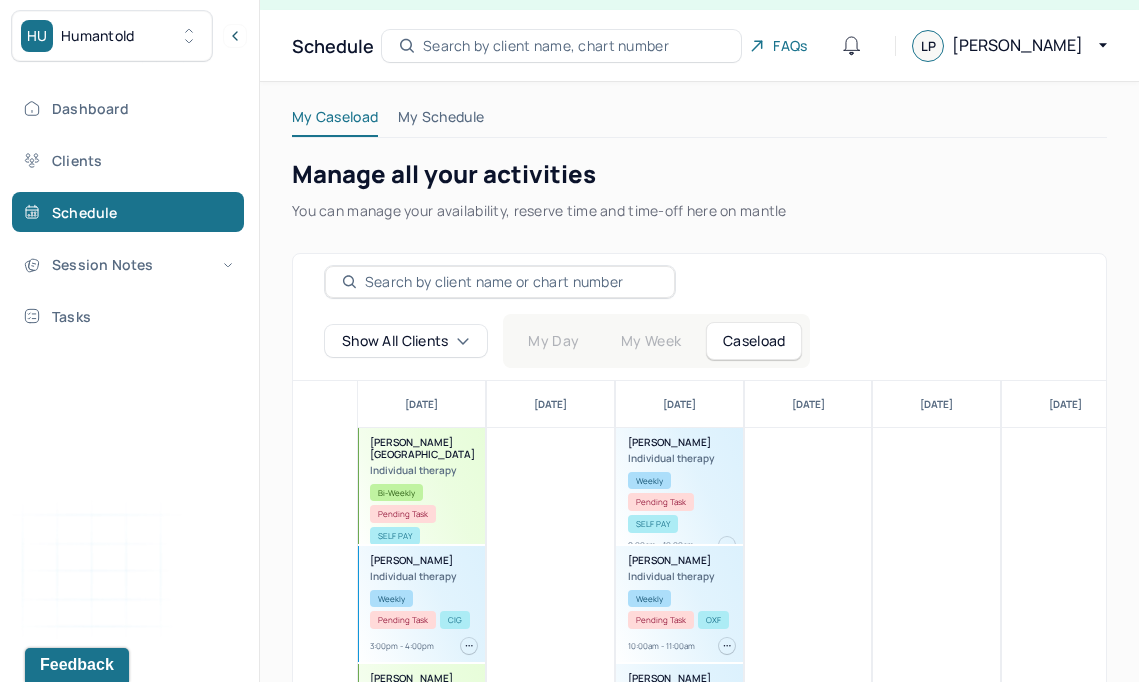 scroll, scrollTop: 349, scrollLeft: 0, axis: vertical 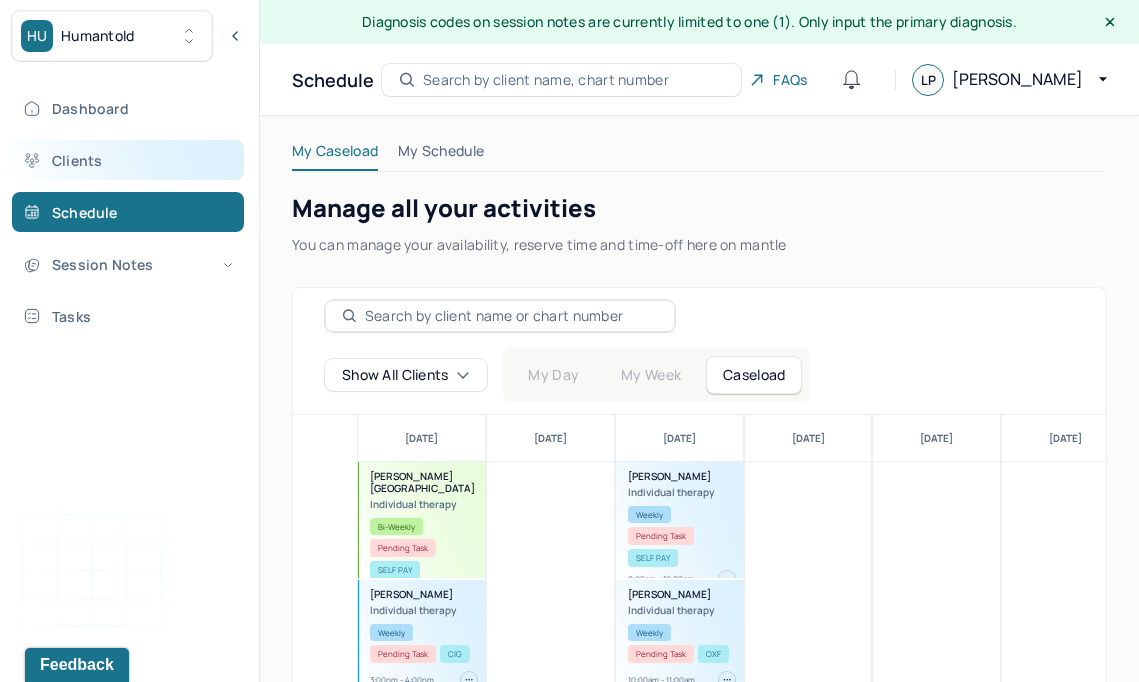 click on "Clients" at bounding box center (128, 160) 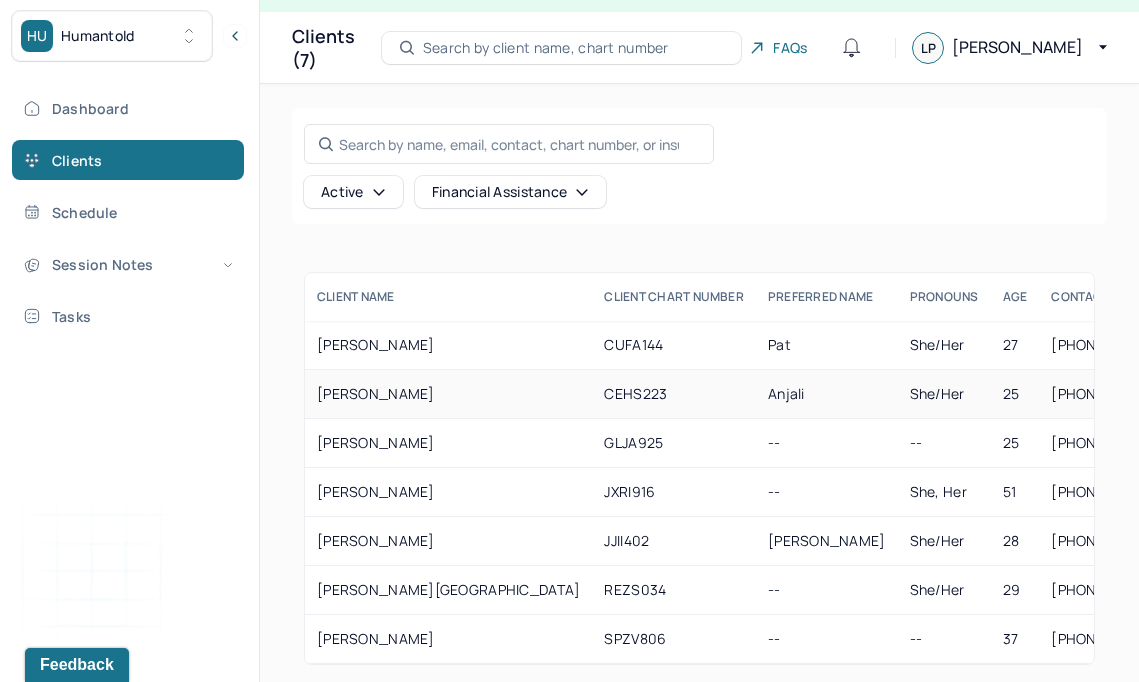 click on "[PERSON_NAME]" at bounding box center [448, 394] 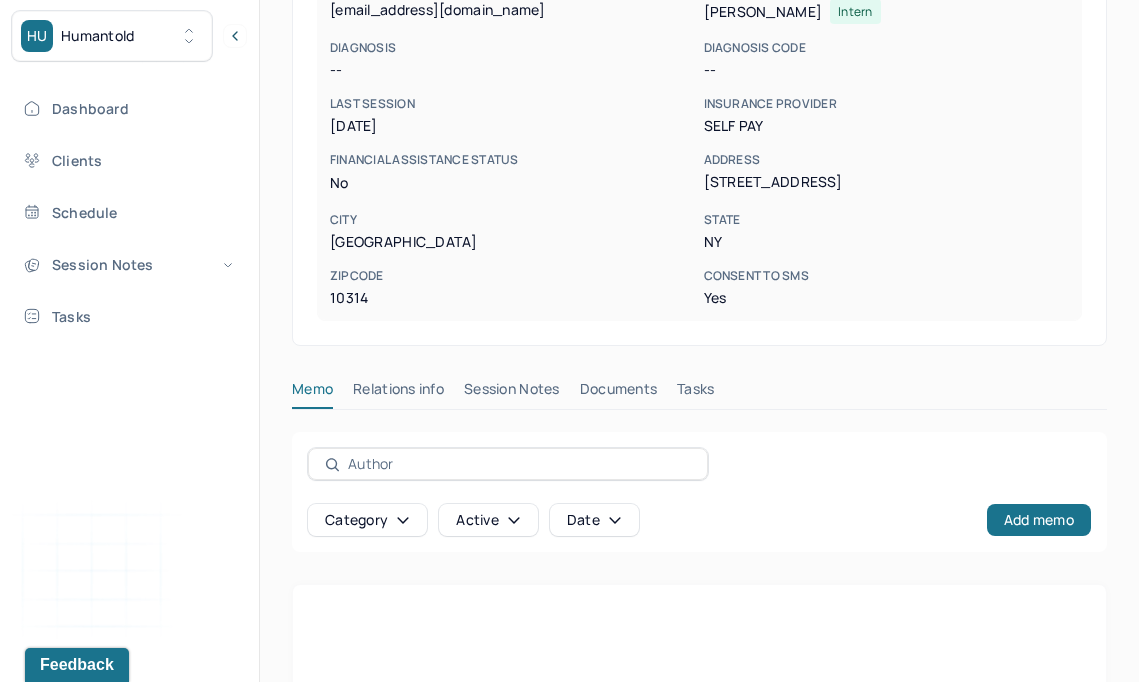 scroll, scrollTop: 591, scrollLeft: 0, axis: vertical 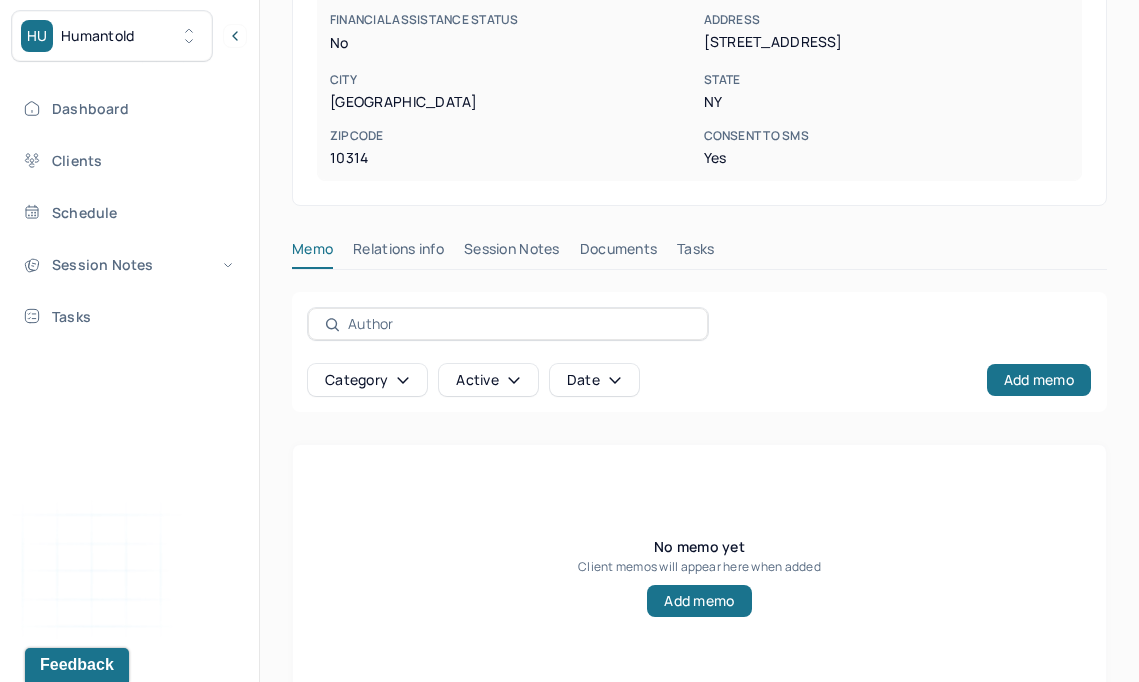 click on "Relations info" at bounding box center (398, 253) 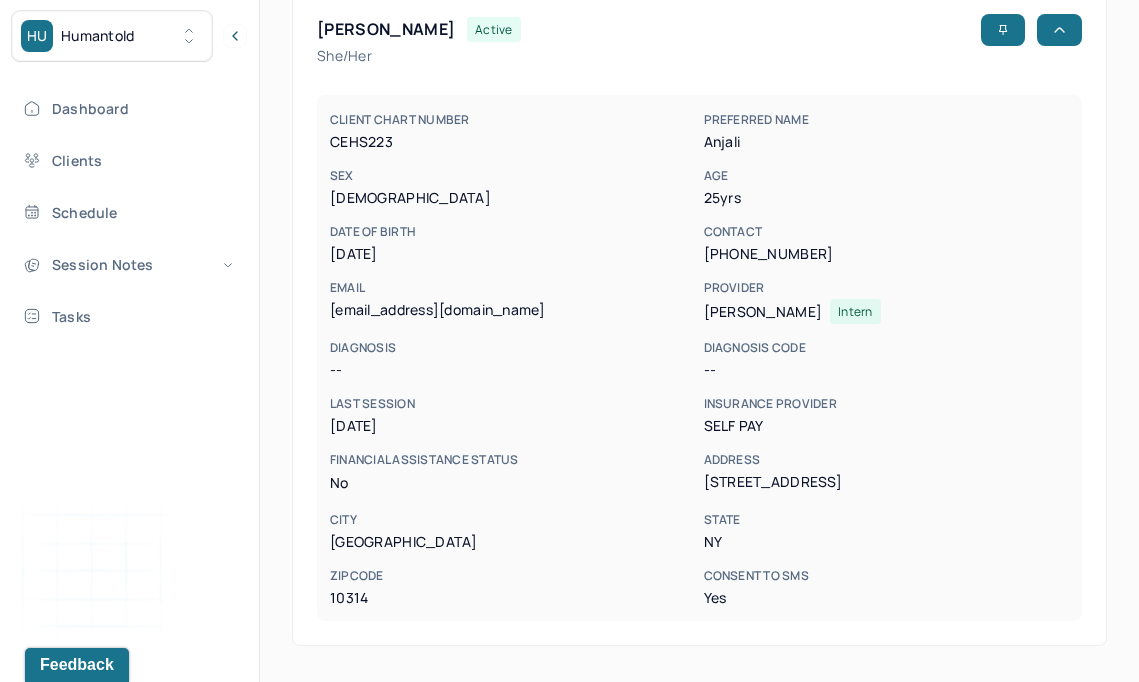 scroll, scrollTop: 157, scrollLeft: 0, axis: vertical 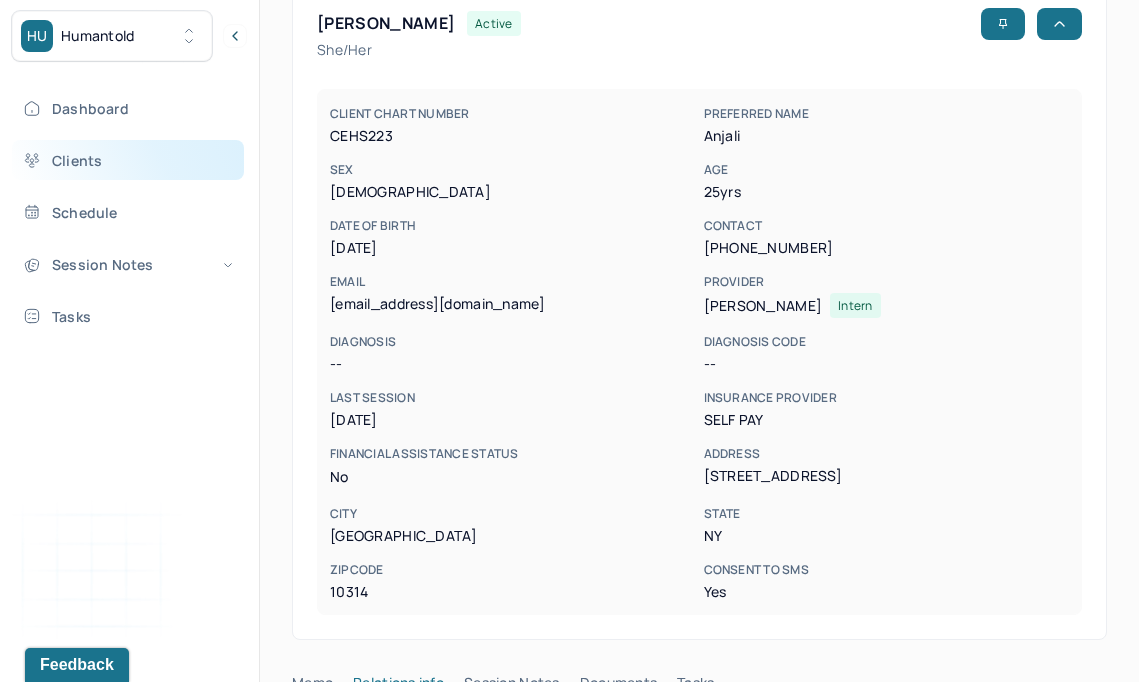 click on "Clients" at bounding box center [128, 160] 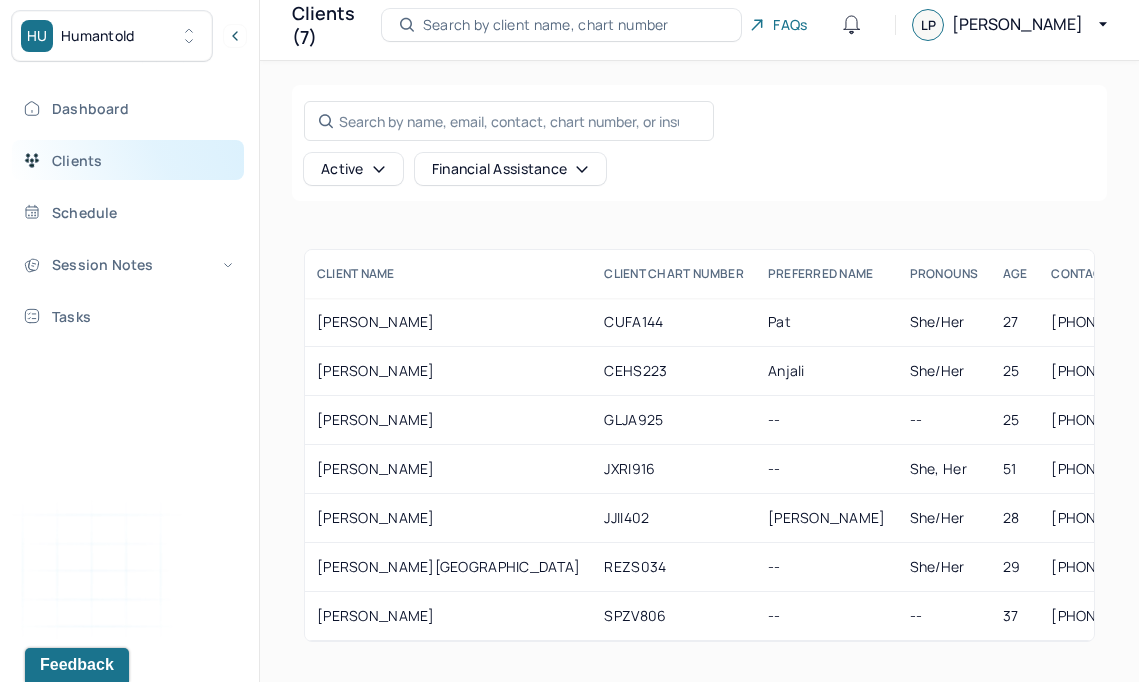 scroll, scrollTop: 55, scrollLeft: 0, axis: vertical 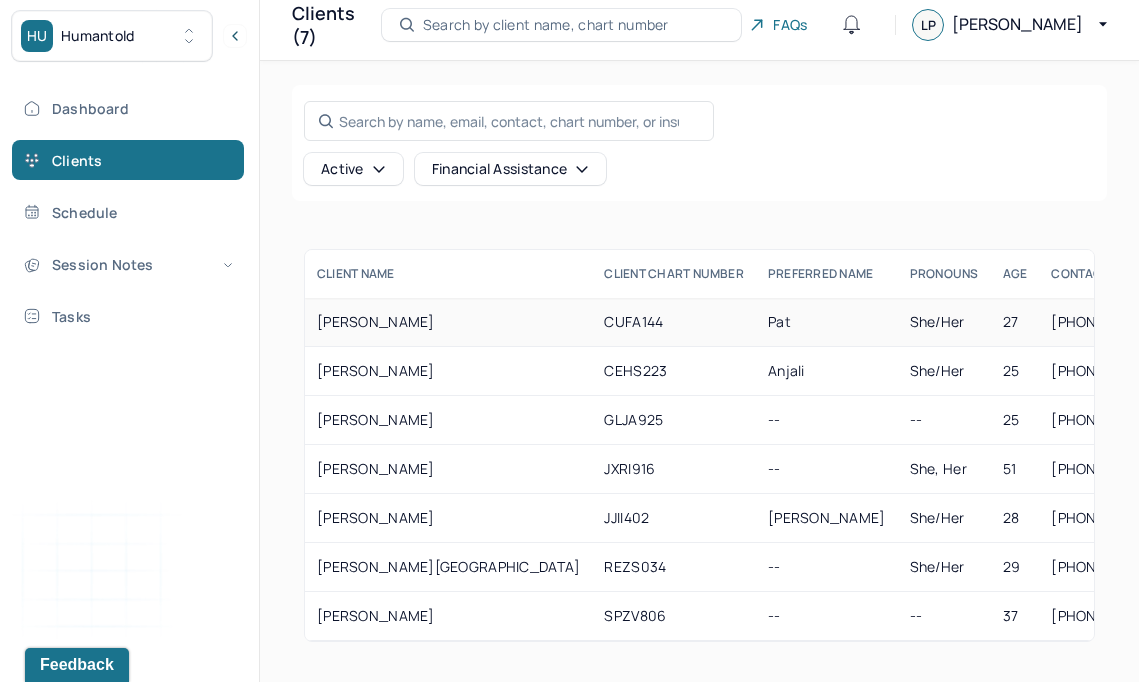 click on "[PERSON_NAME]" at bounding box center (448, 322) 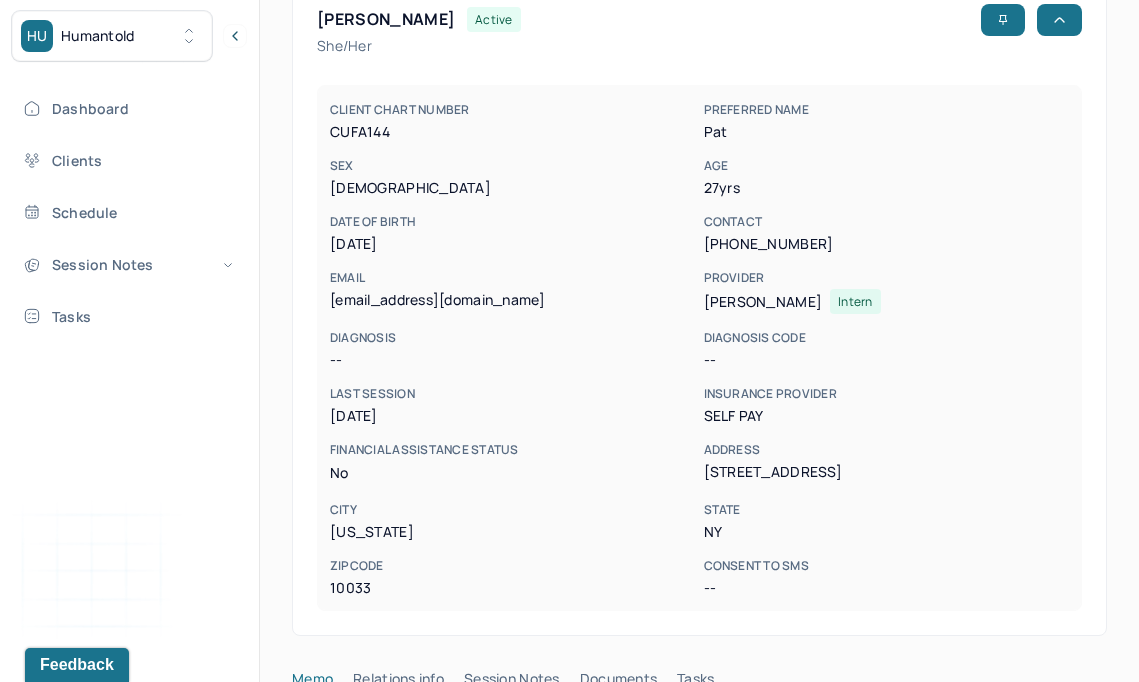 scroll, scrollTop: 162, scrollLeft: 0, axis: vertical 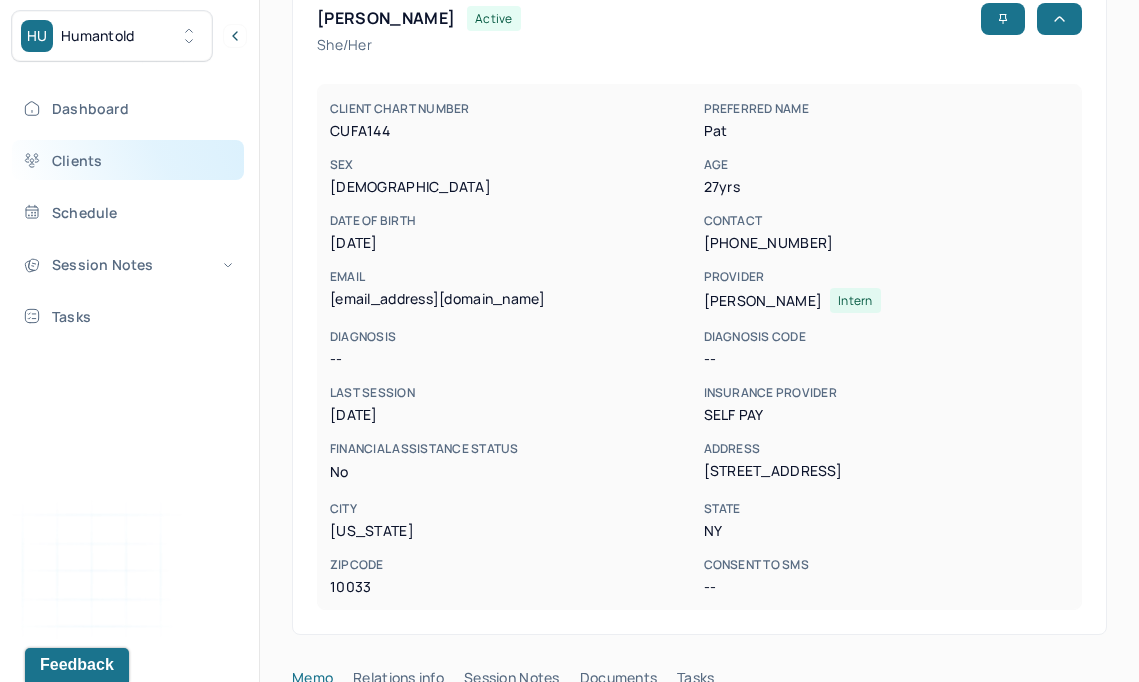 click on "Clients" at bounding box center (128, 160) 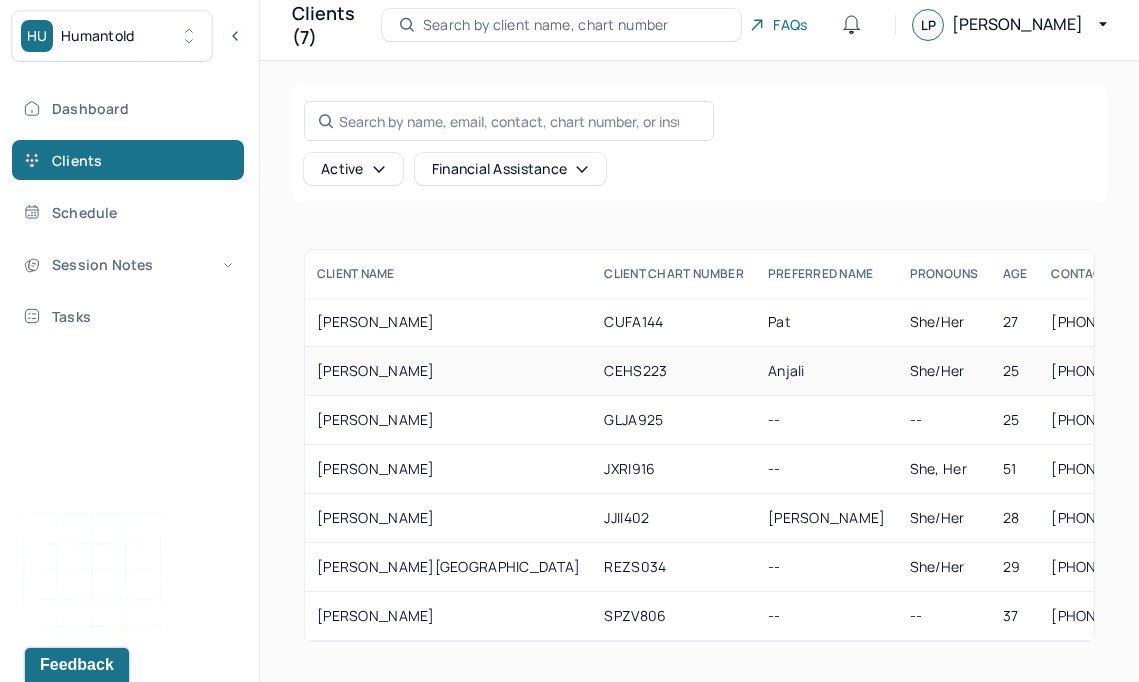 click on "[PERSON_NAME]" at bounding box center [448, 371] 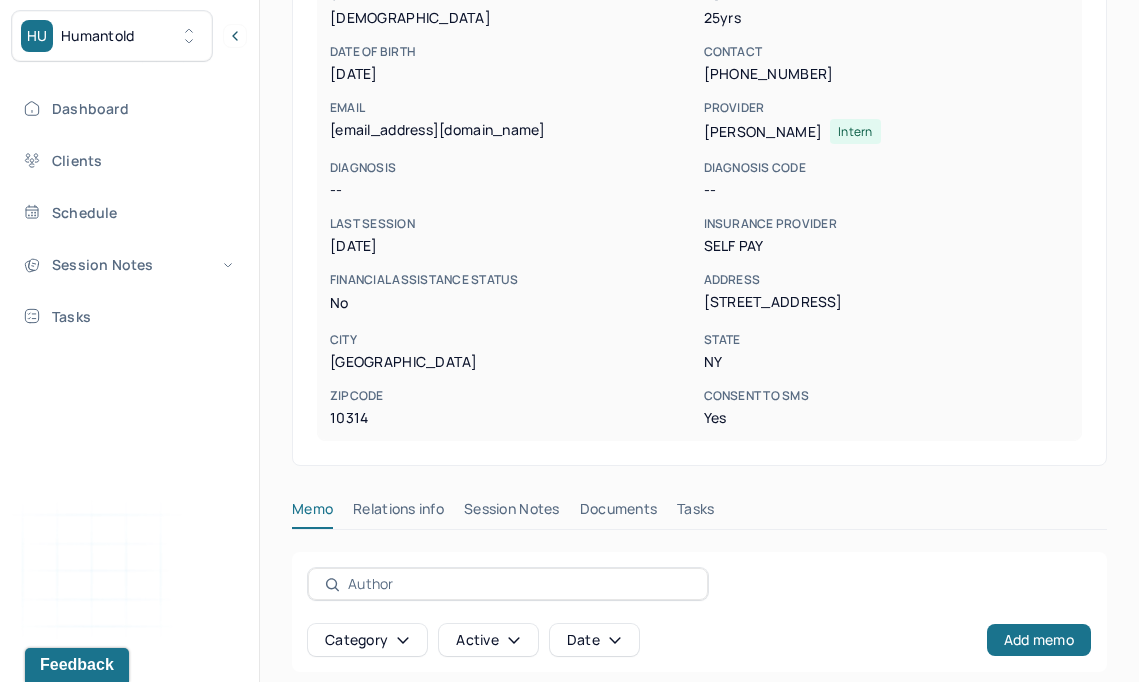scroll, scrollTop: 643, scrollLeft: 0, axis: vertical 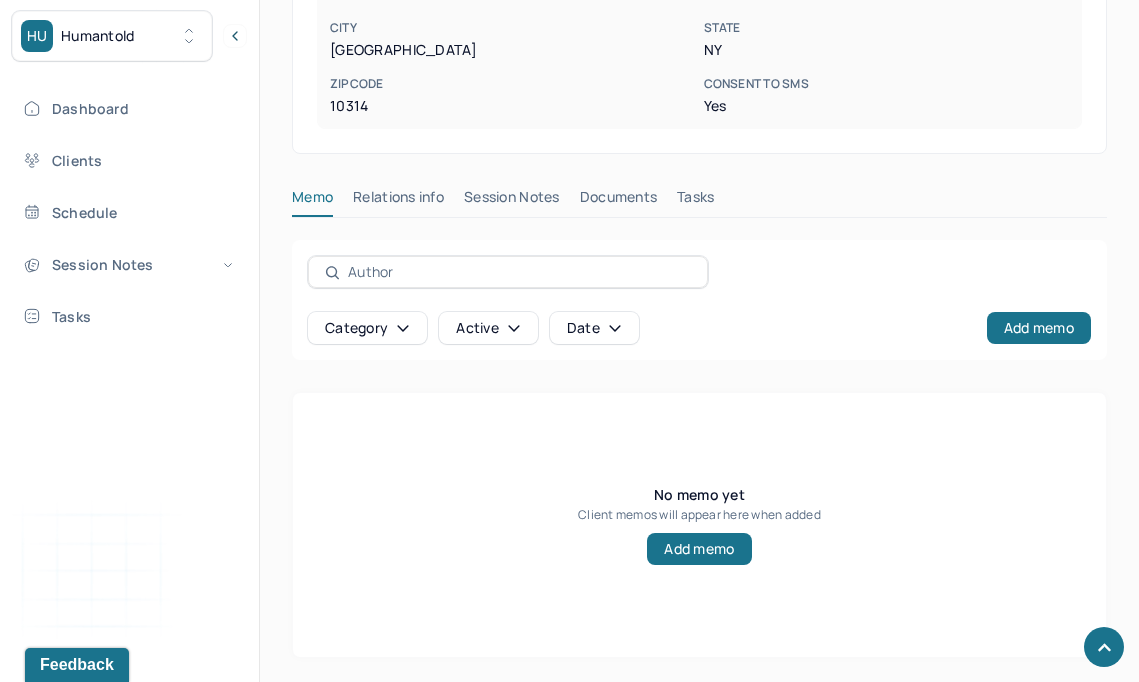 click on "Relations info" at bounding box center (398, 201) 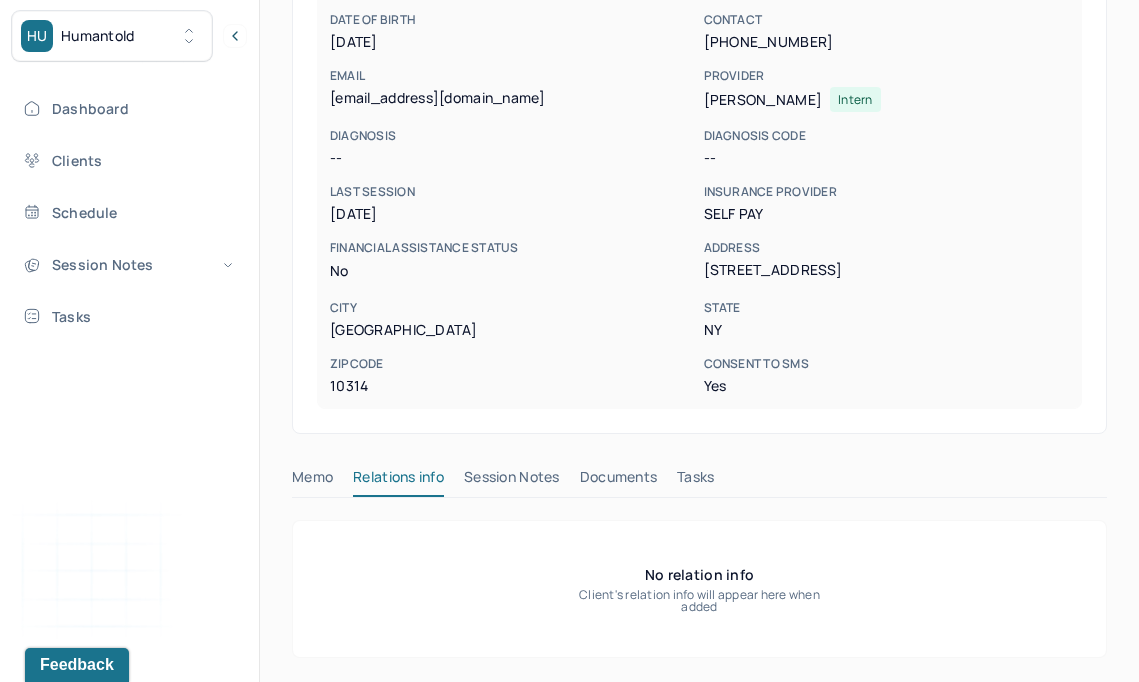 scroll, scrollTop: 363, scrollLeft: 0, axis: vertical 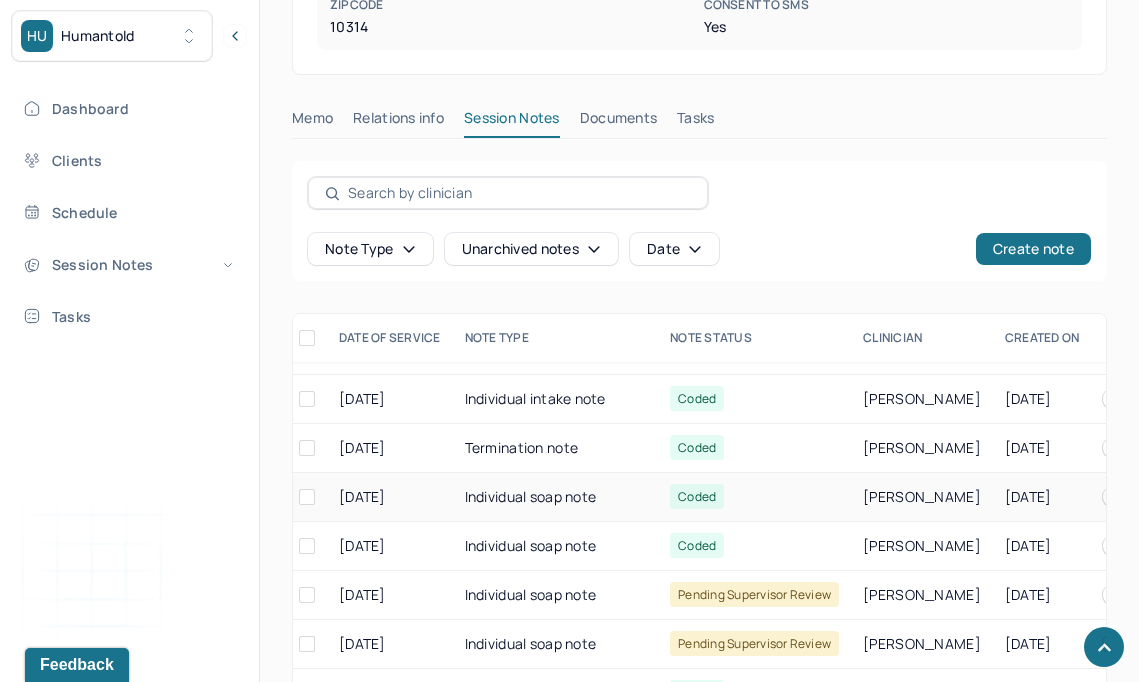 click on "Individual soap note" at bounding box center [556, 497] 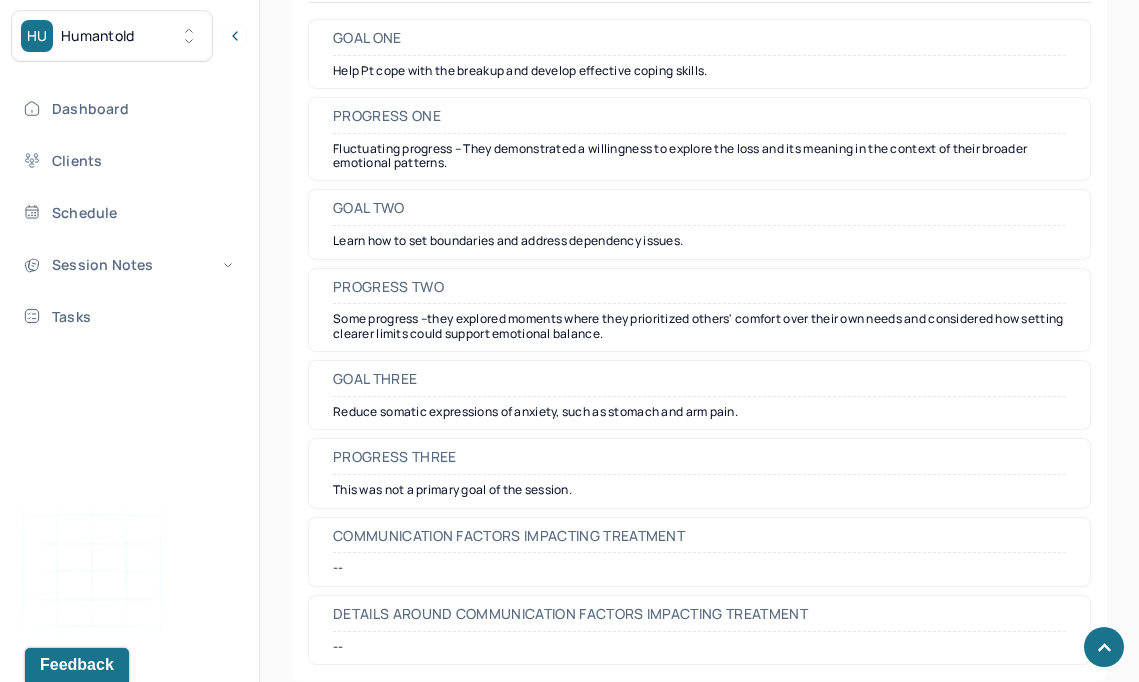 scroll, scrollTop: 3098, scrollLeft: 0, axis: vertical 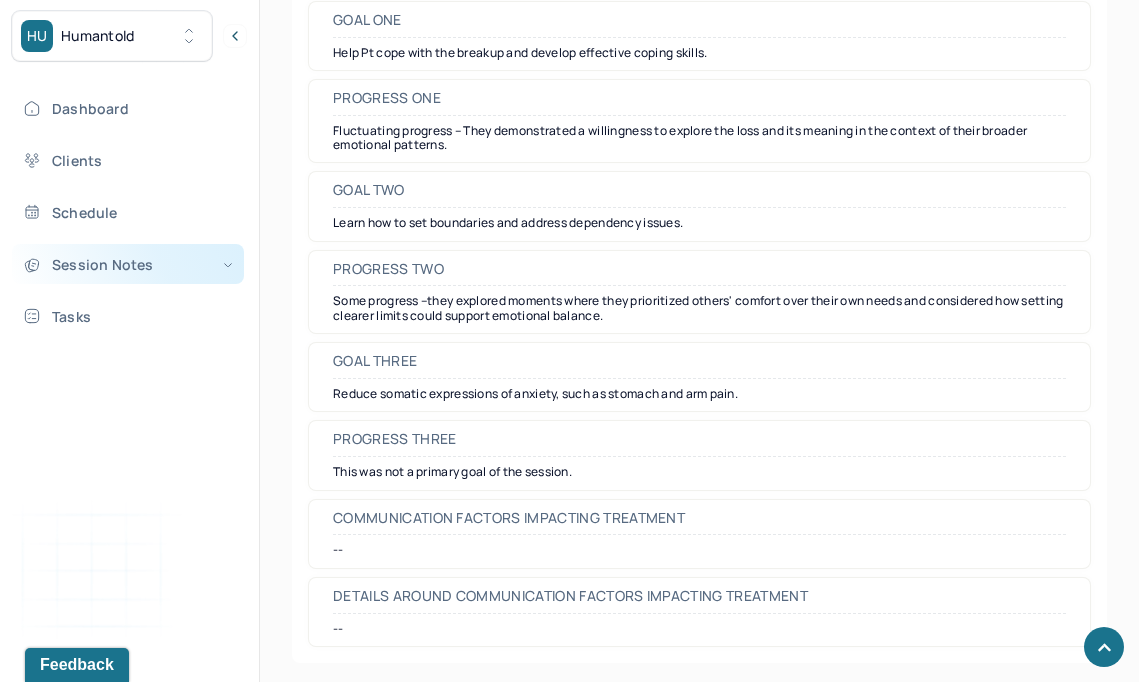 click on "Session Notes" at bounding box center (128, 264) 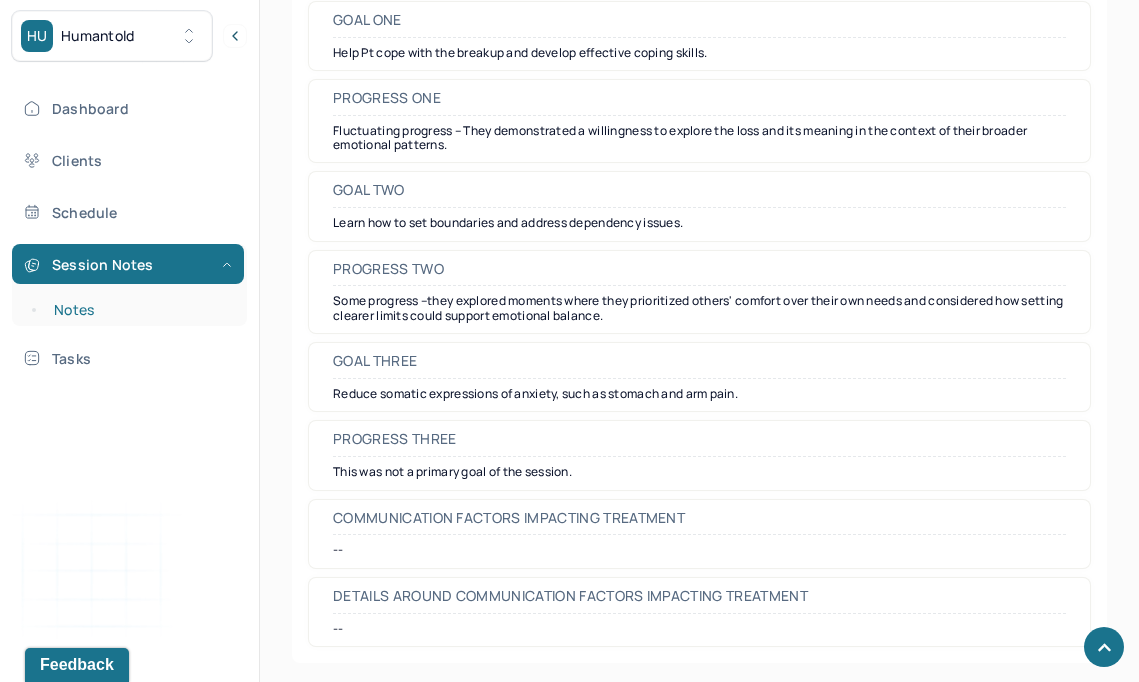 click on "Notes" at bounding box center (139, 310) 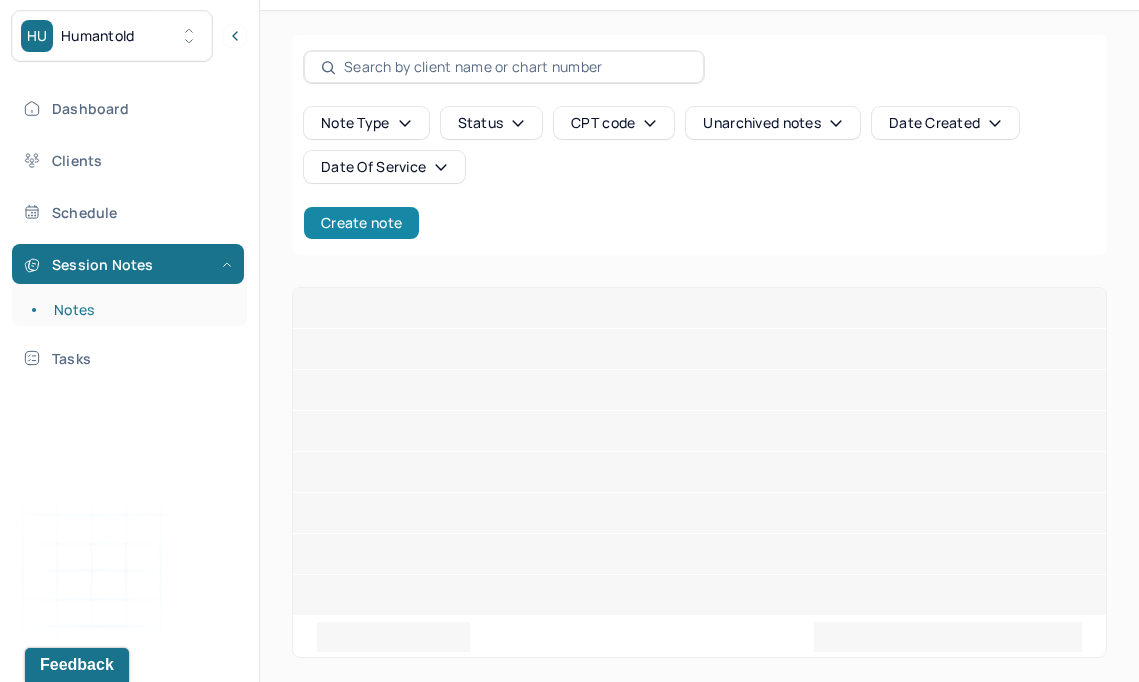 scroll, scrollTop: 0, scrollLeft: 0, axis: both 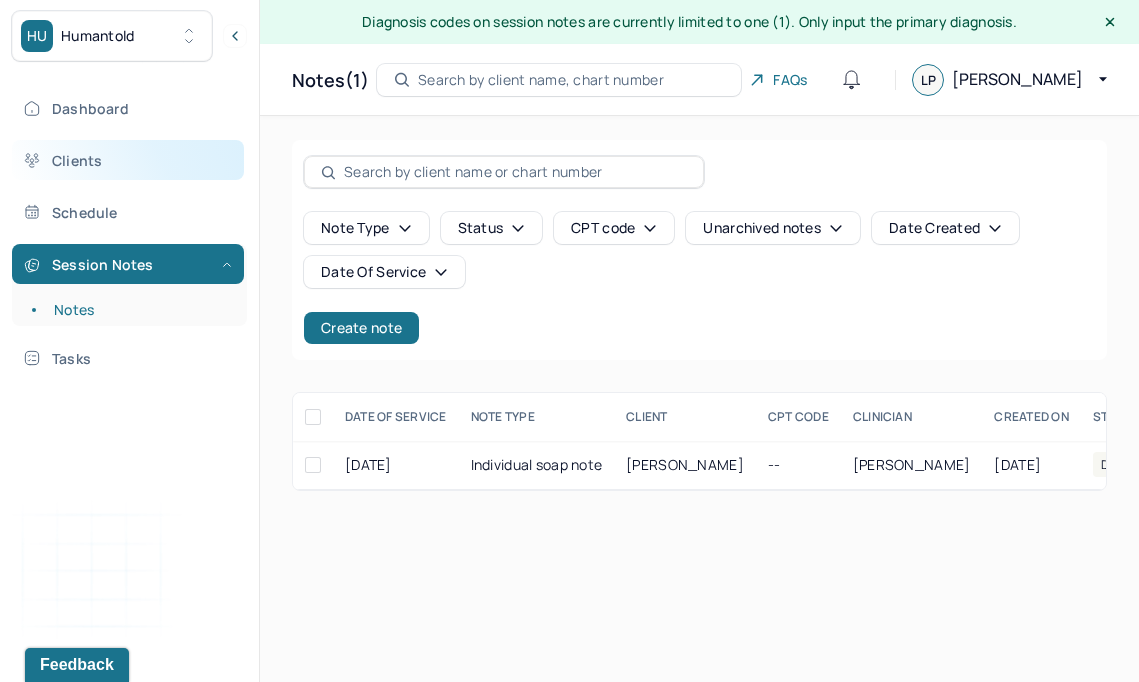 click on "Clients" at bounding box center [128, 160] 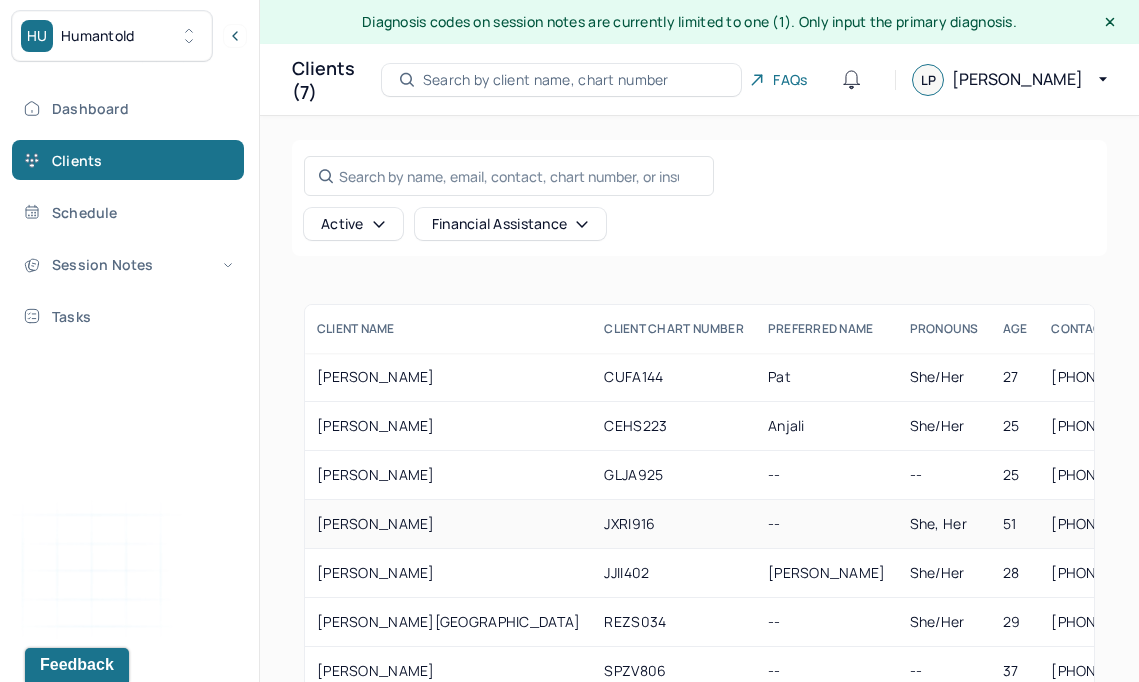 scroll, scrollTop: 55, scrollLeft: 0, axis: vertical 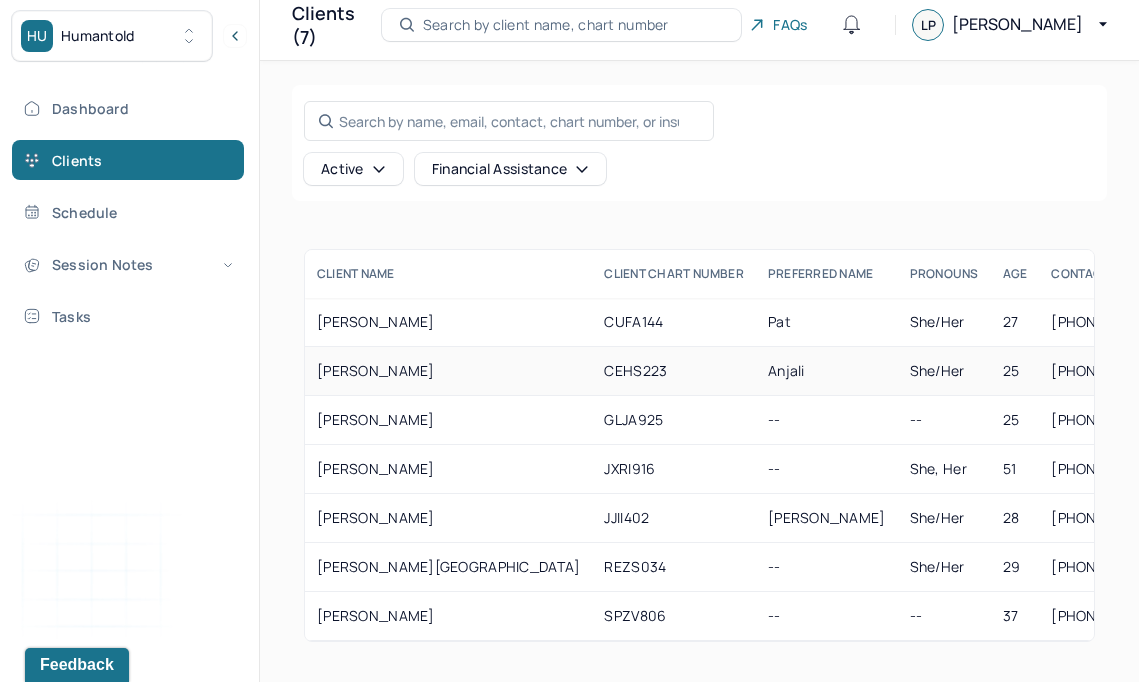 click on "CEHS223" at bounding box center [674, 371] 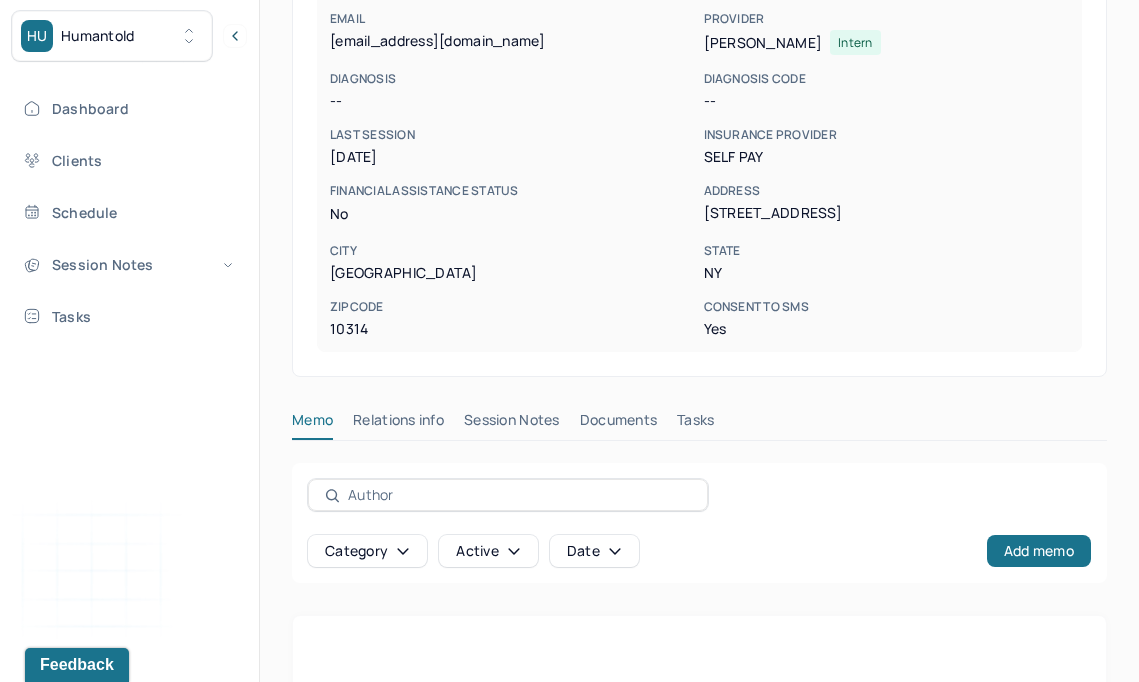 scroll, scrollTop: 643, scrollLeft: 0, axis: vertical 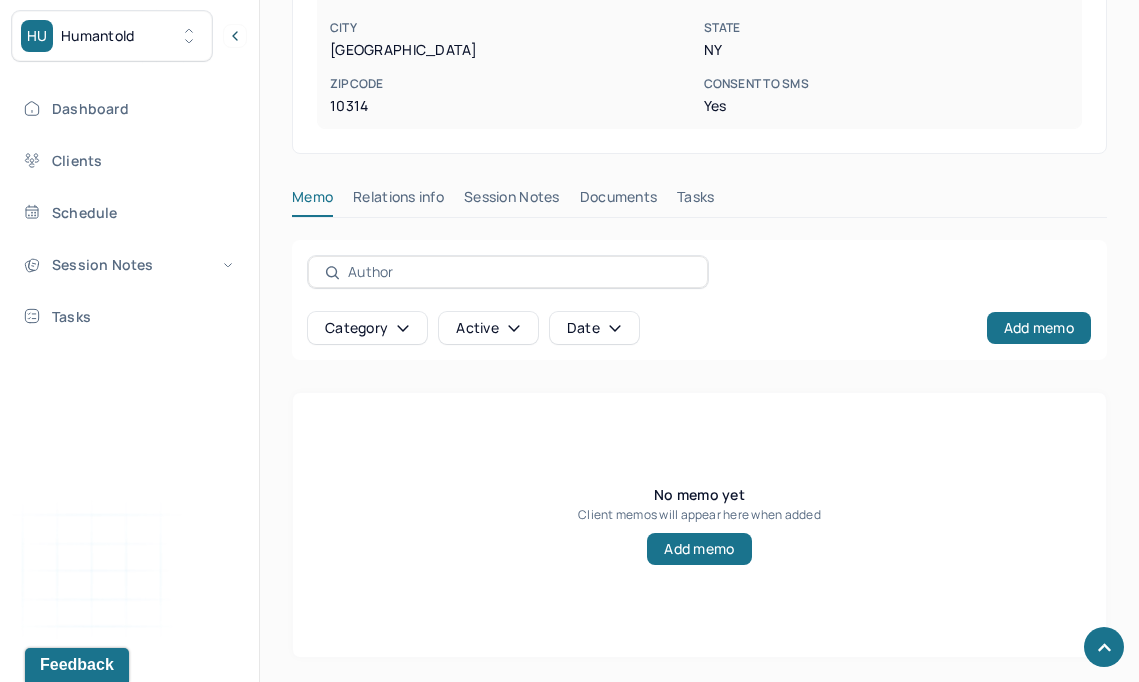click on "Session Notes" at bounding box center [512, 201] 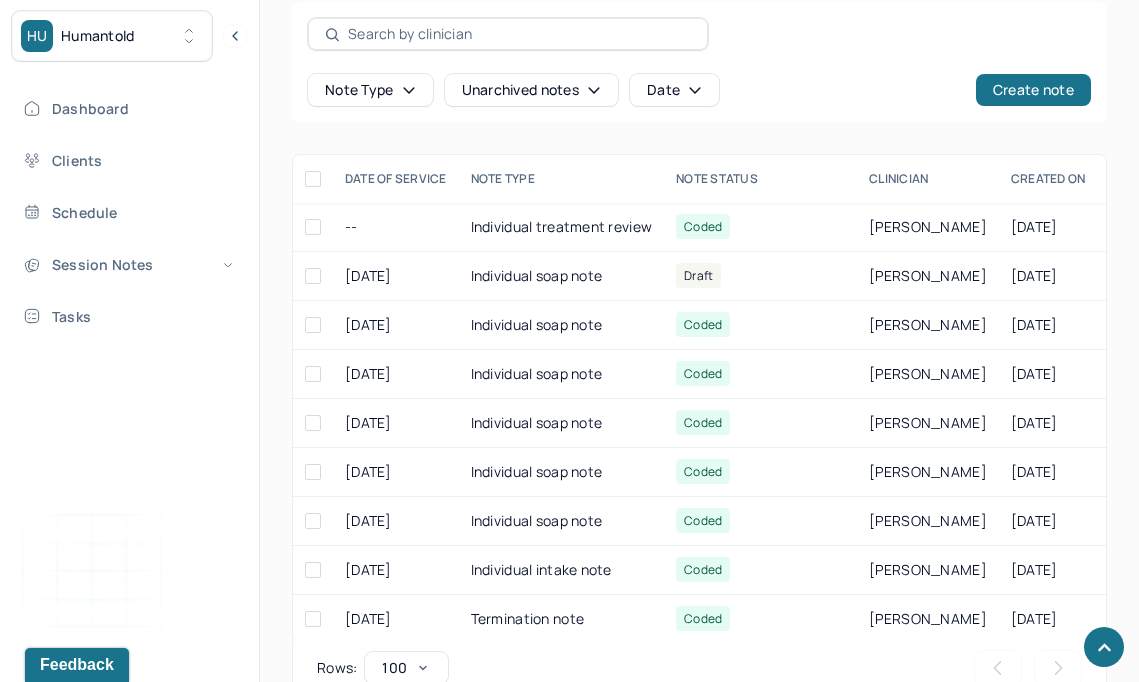 scroll, scrollTop: 923, scrollLeft: 0, axis: vertical 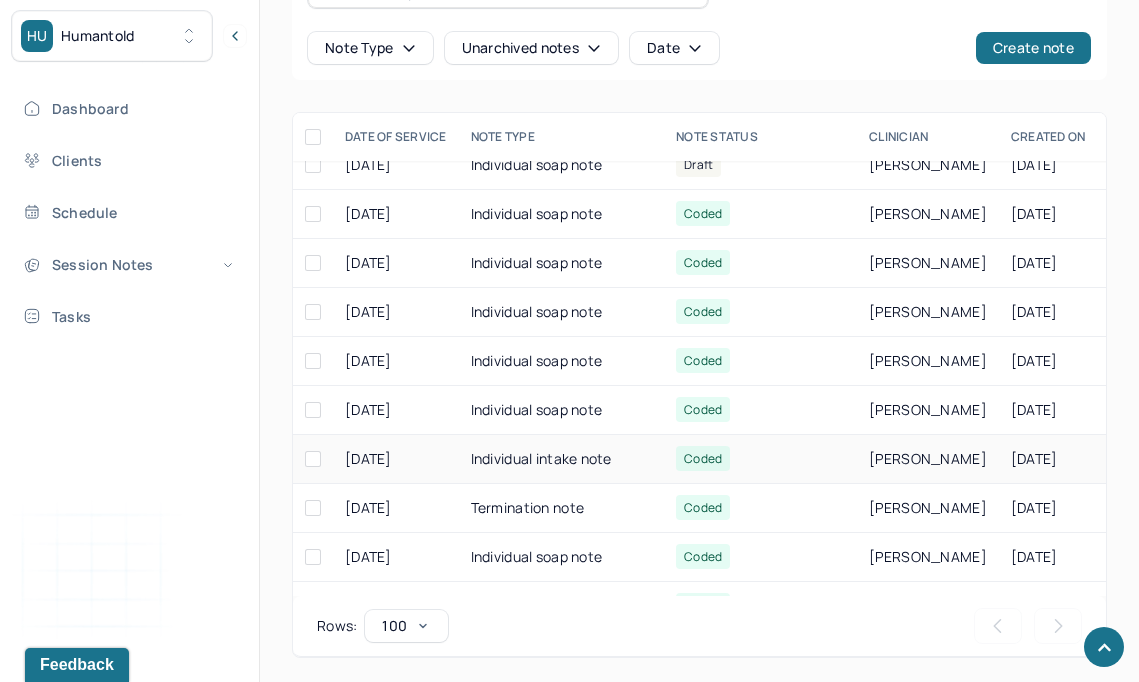 click on "Individual intake note" at bounding box center (562, 459) 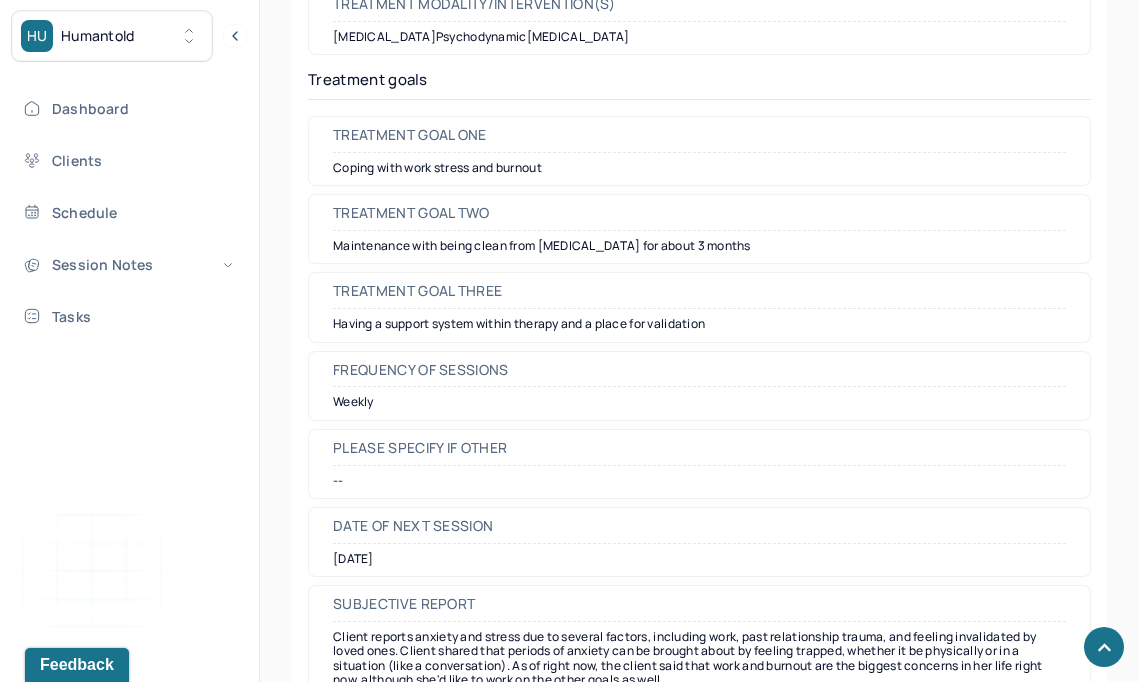 scroll, scrollTop: 9294, scrollLeft: 0, axis: vertical 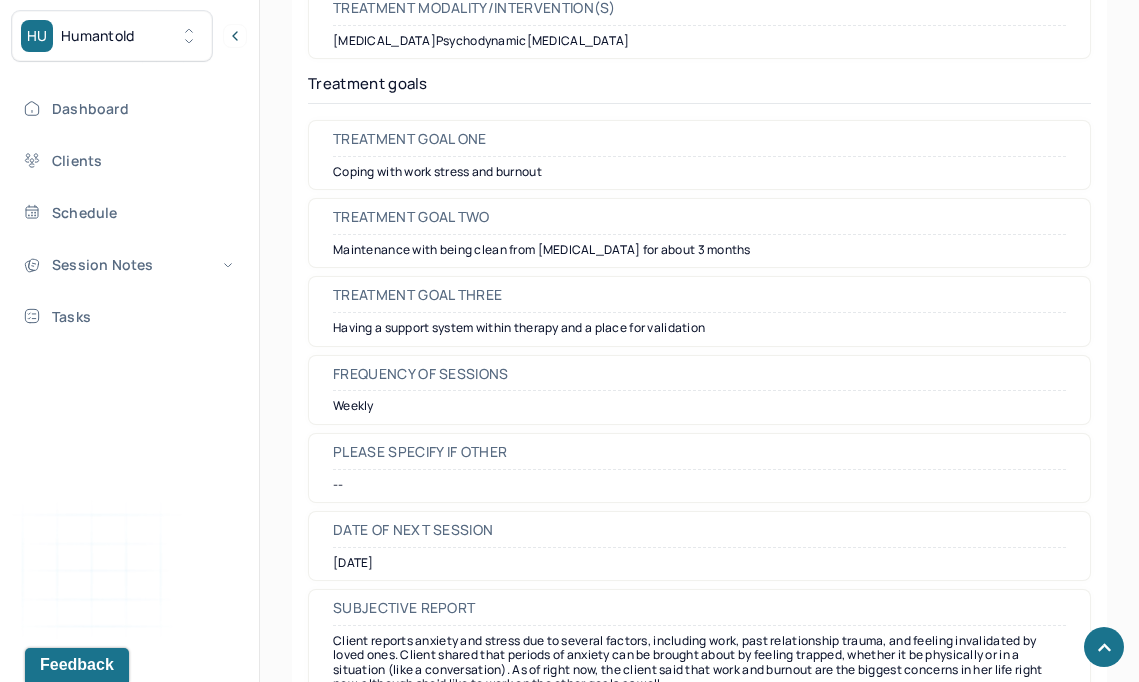 click on "Coping with work stress and burnout" at bounding box center [699, 172] 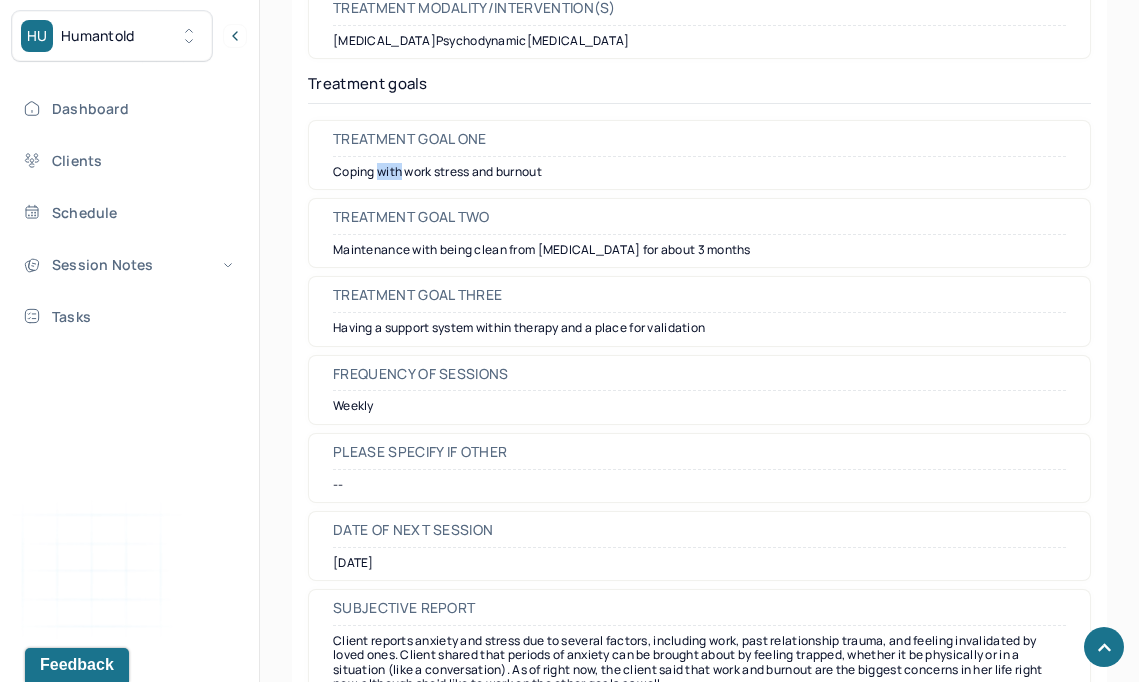 click on "Coping with work stress and burnout" at bounding box center (699, 172) 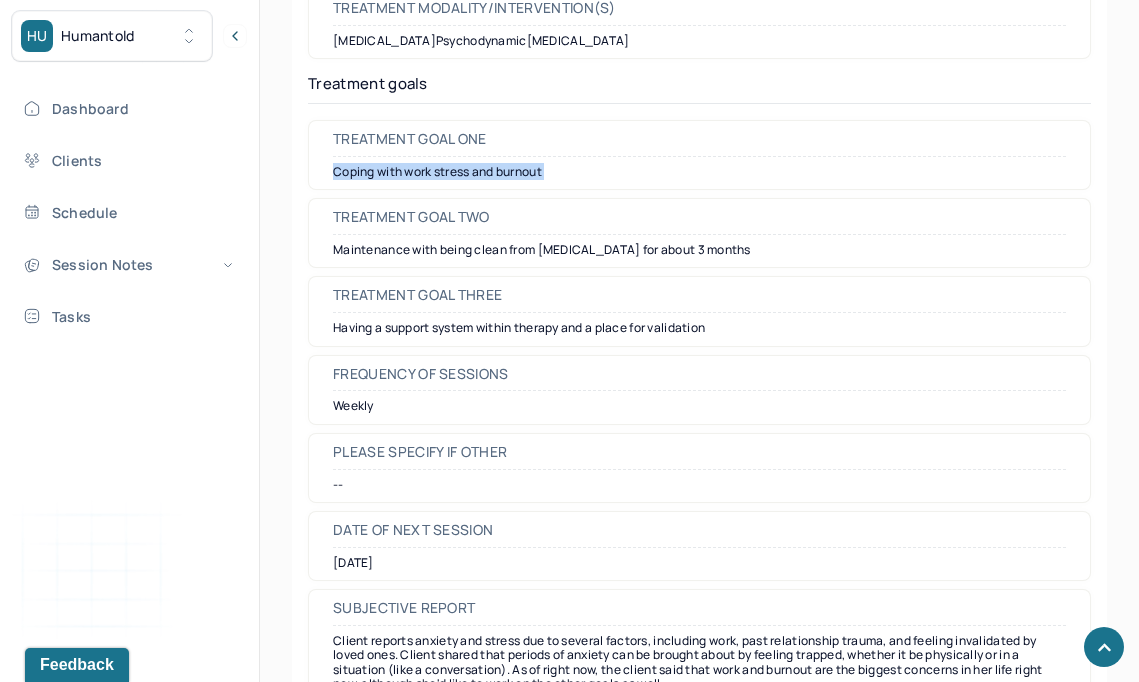 click on "Coping with work stress and burnout" at bounding box center [699, 172] 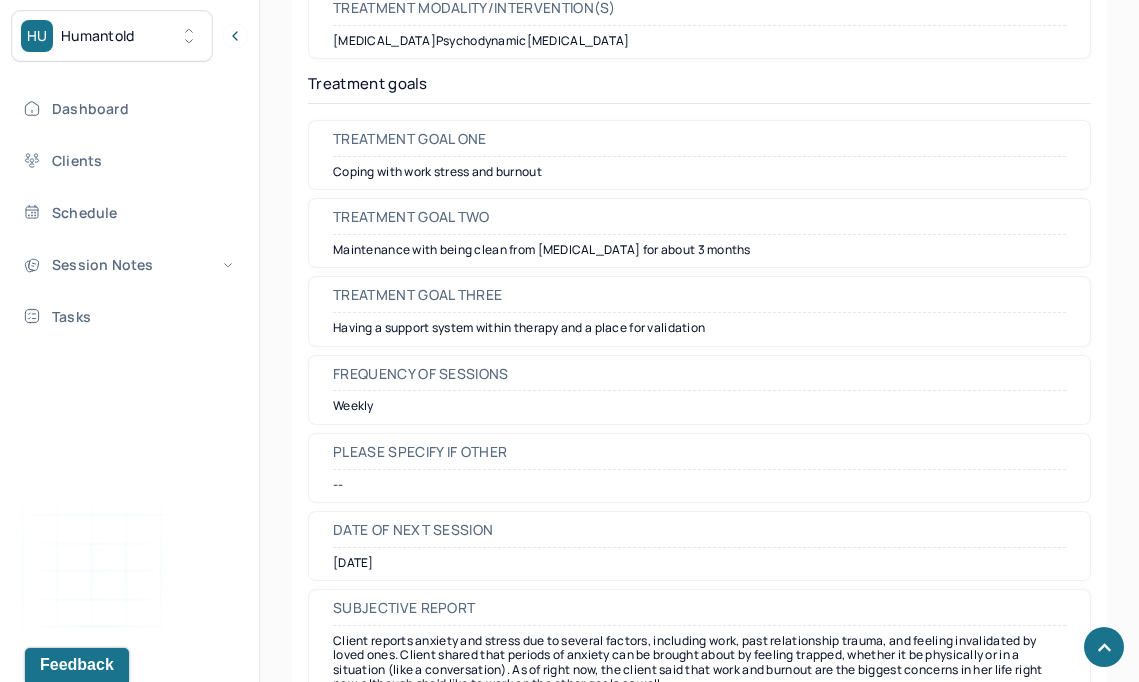 click on "Maintenance with being clean from [MEDICAL_DATA] for about 3 months" at bounding box center [699, 250] 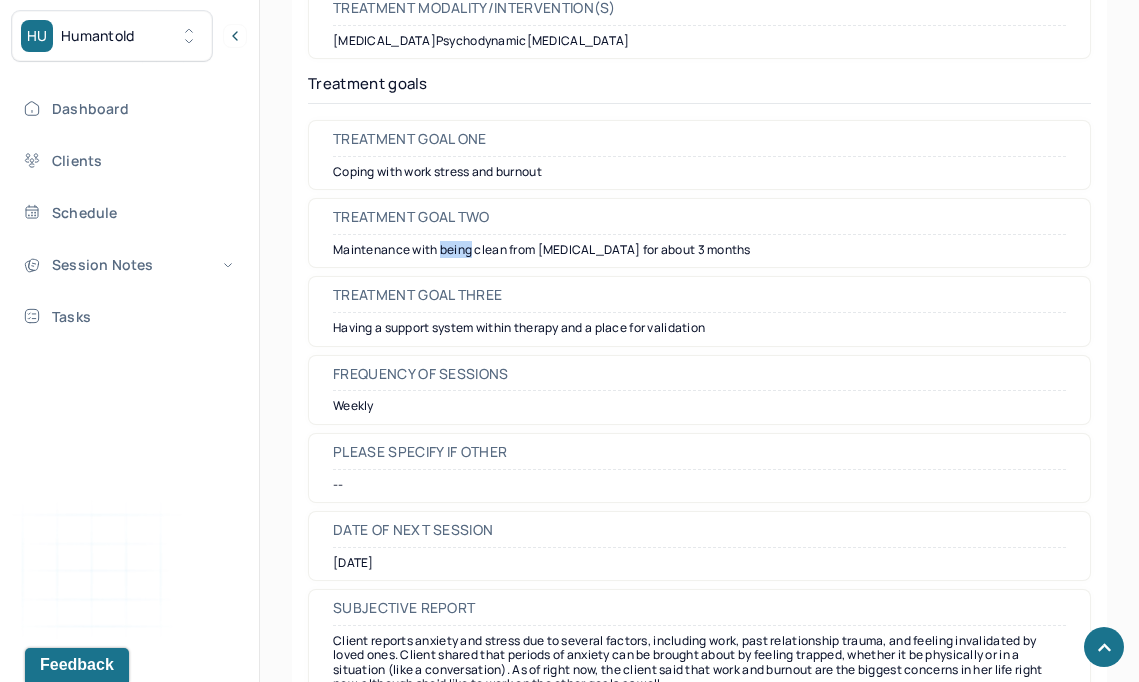 click on "Maintenance with being clean from [MEDICAL_DATA] for about 3 months" at bounding box center [699, 250] 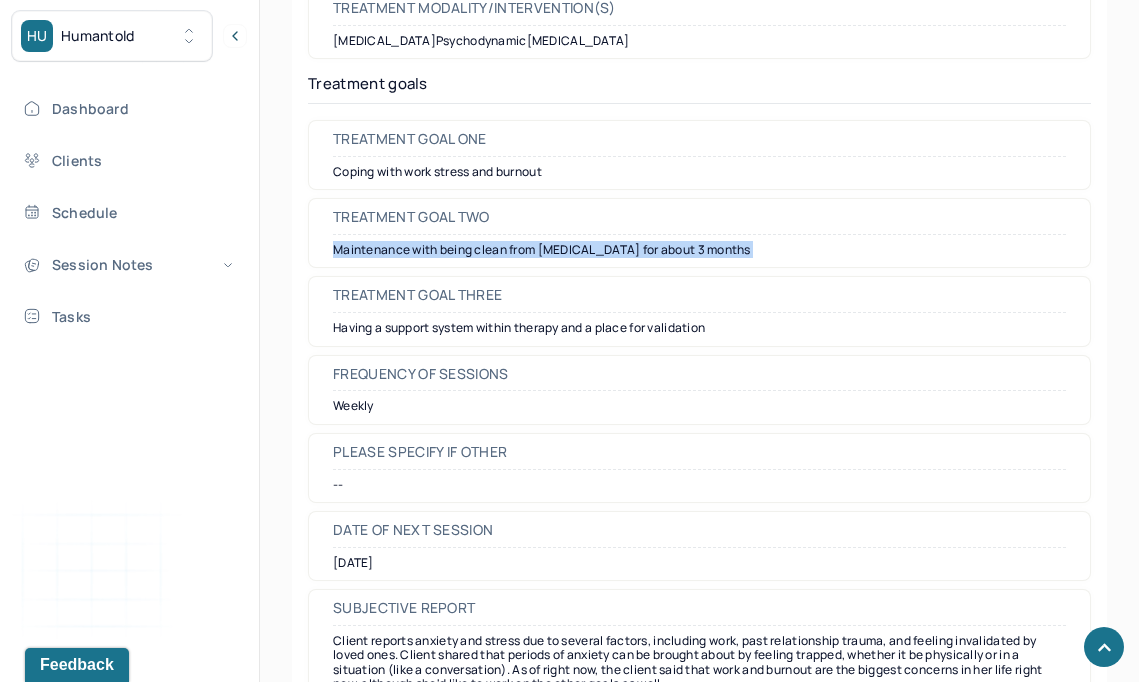 click on "Maintenance with being clean from [MEDICAL_DATA] for about 3 months" at bounding box center (699, 250) 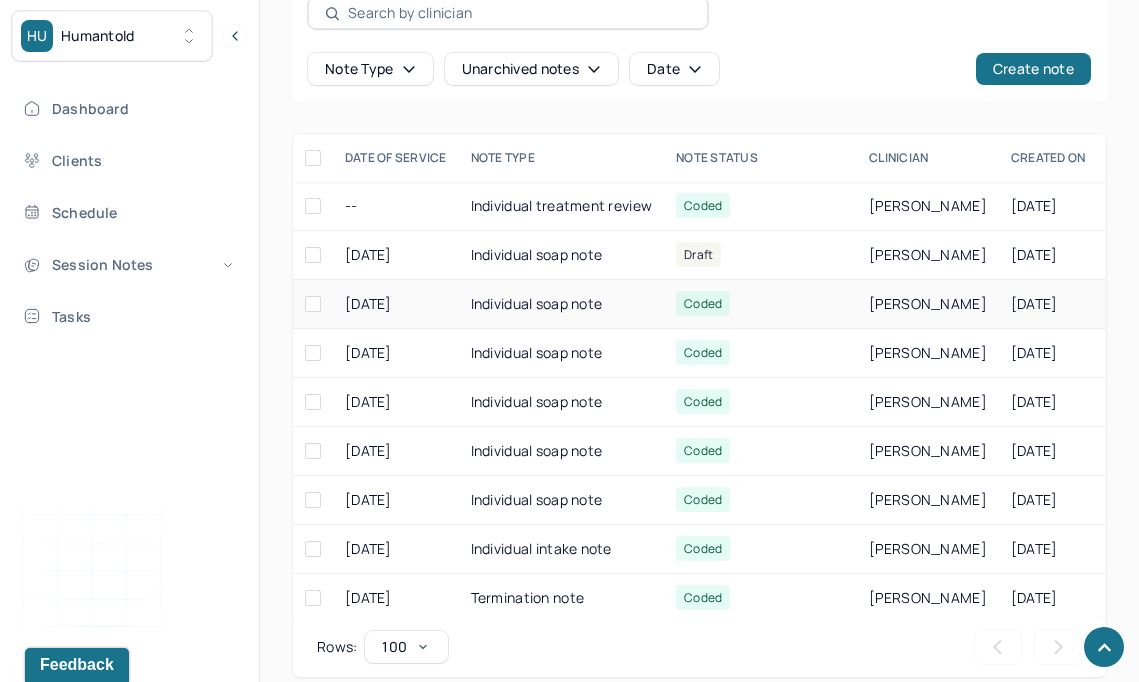 click on "Individual soap note" at bounding box center (562, 304) 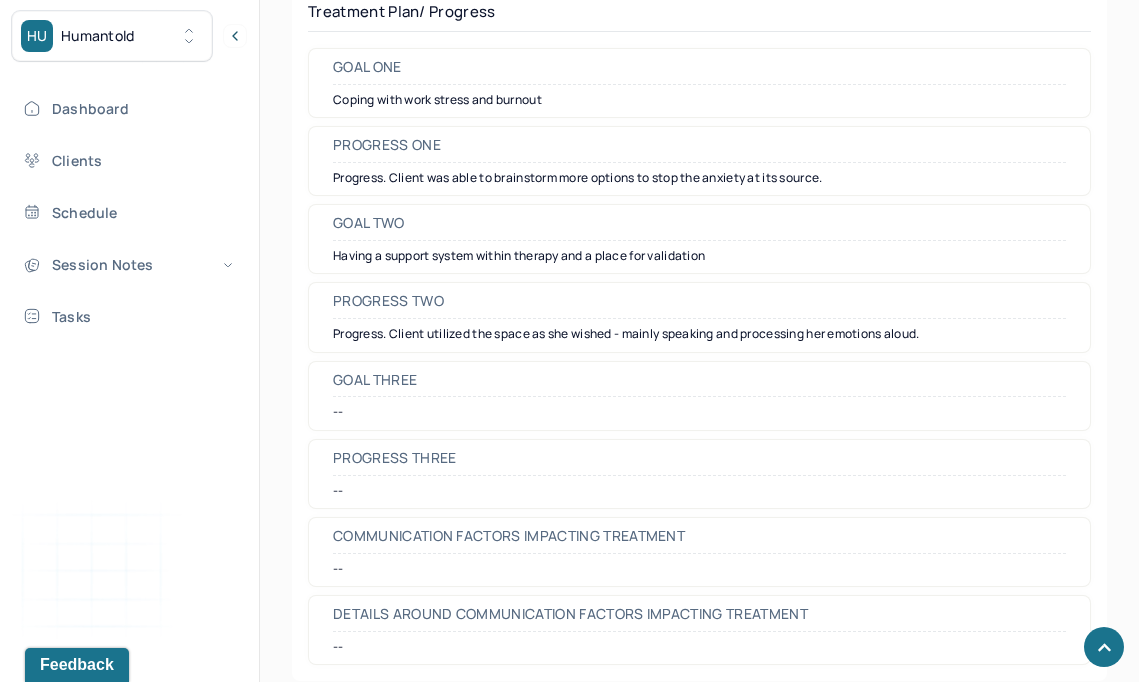 scroll, scrollTop: 2946, scrollLeft: 0, axis: vertical 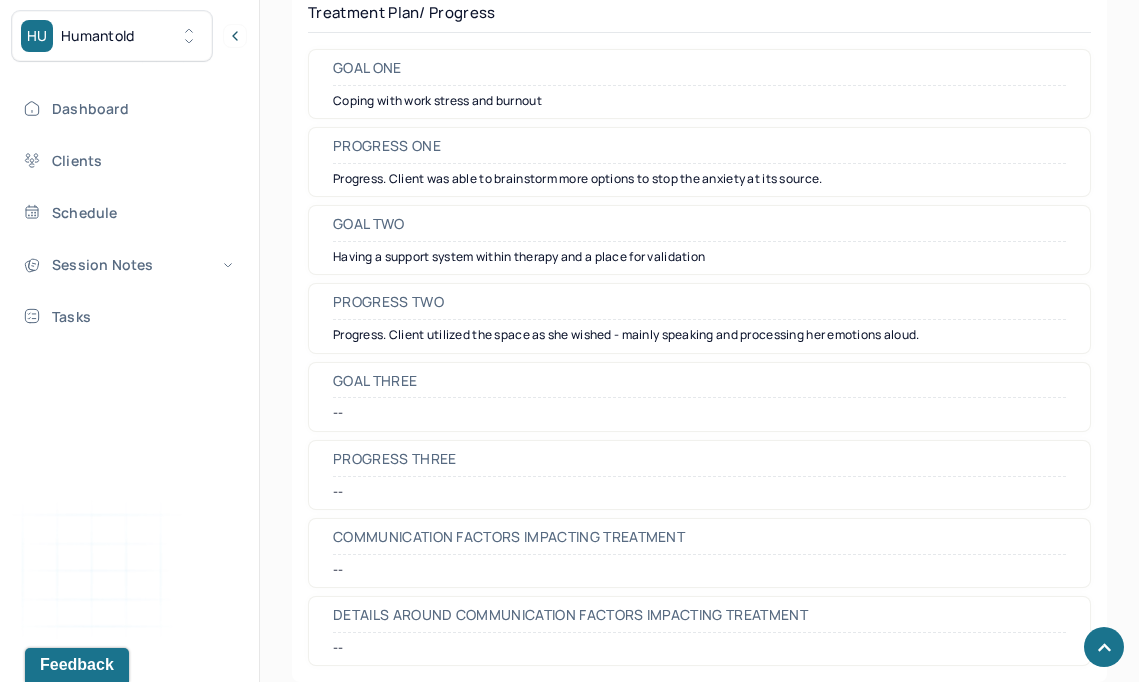 click on "Having a support system within therapy and a place for validation" at bounding box center (699, 257) 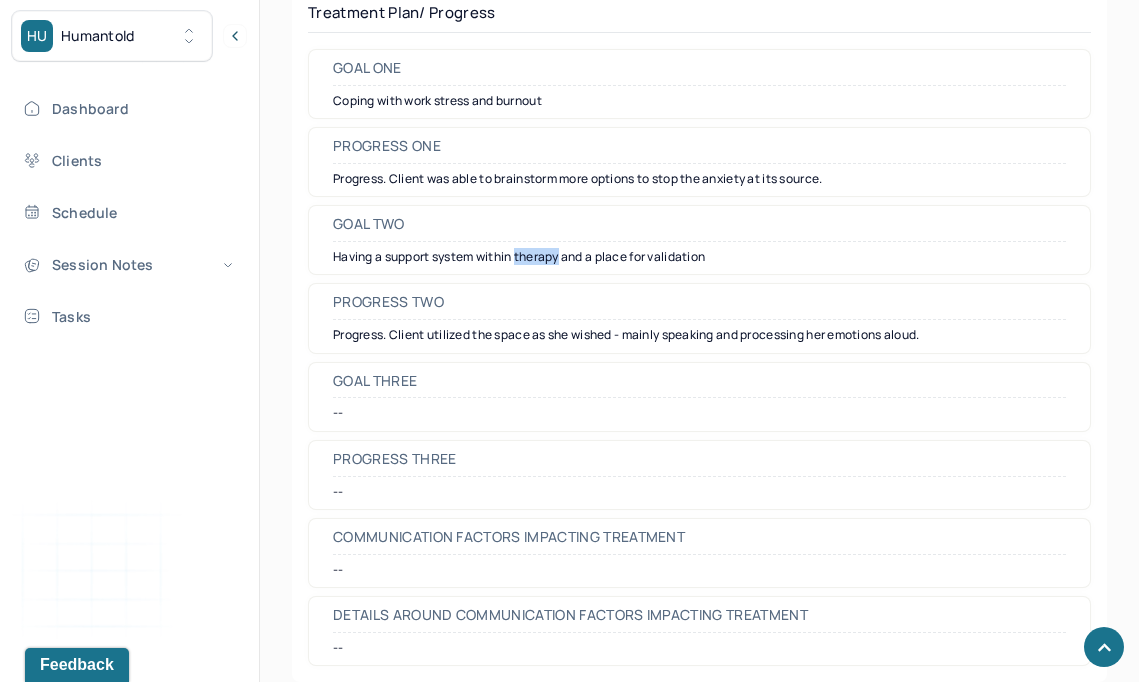 click on "Having a support system within therapy and a place for validation" at bounding box center [699, 257] 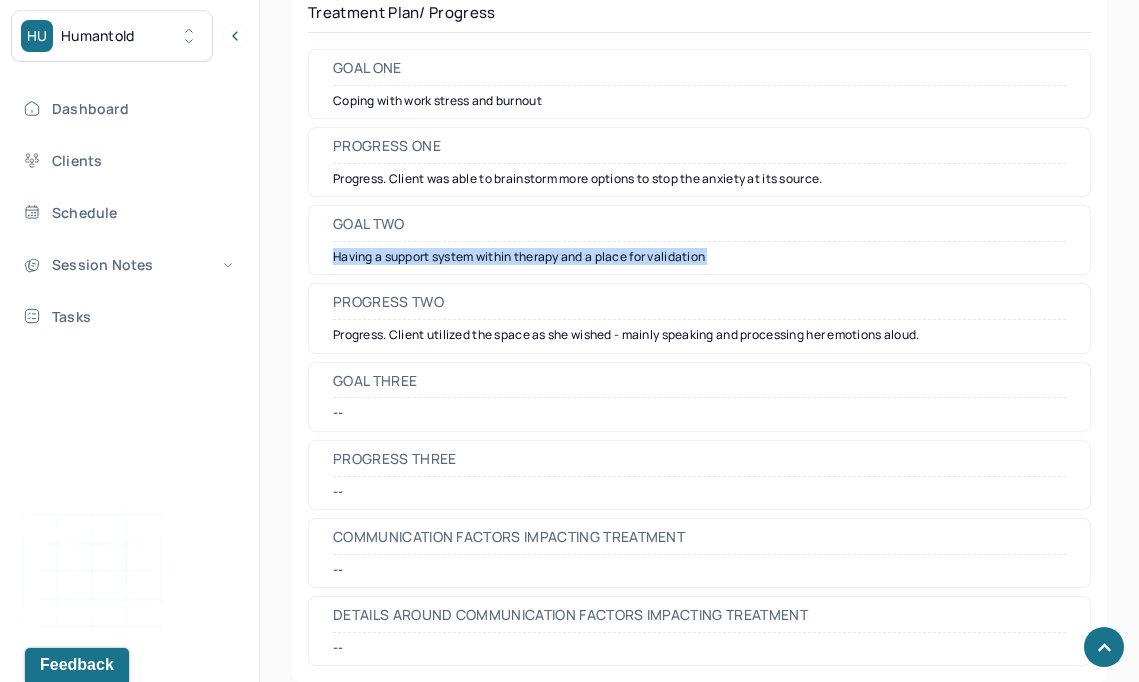 click on "Having a support system within therapy and a place for validation" at bounding box center (699, 257) 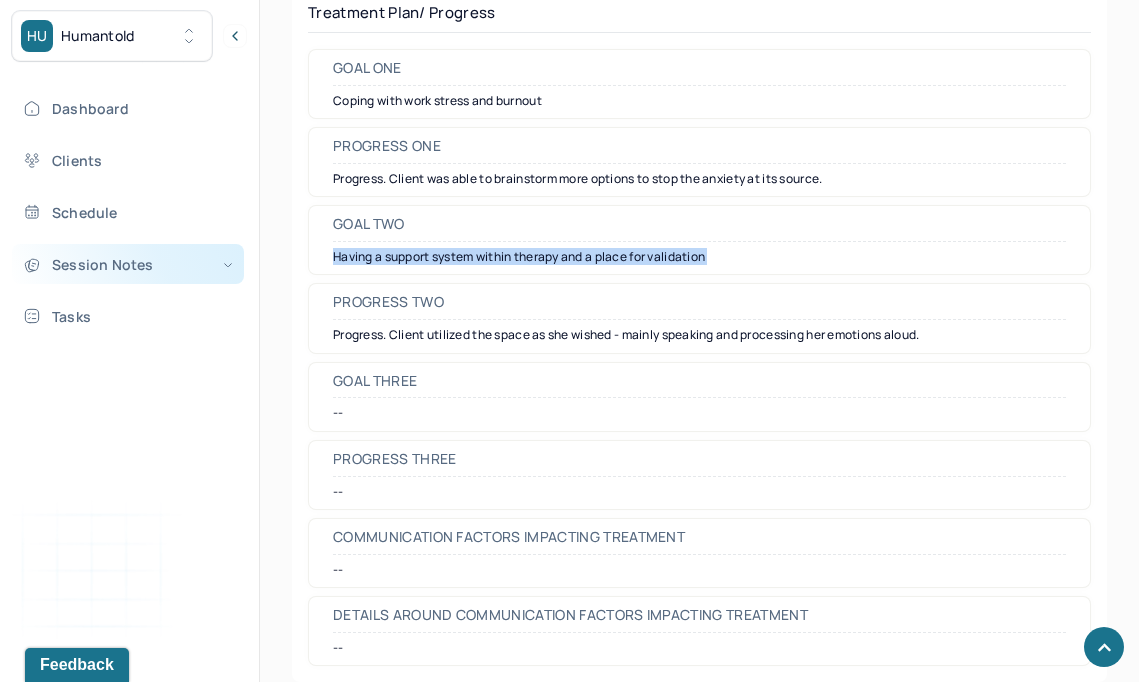 click on "Session Notes" at bounding box center [128, 264] 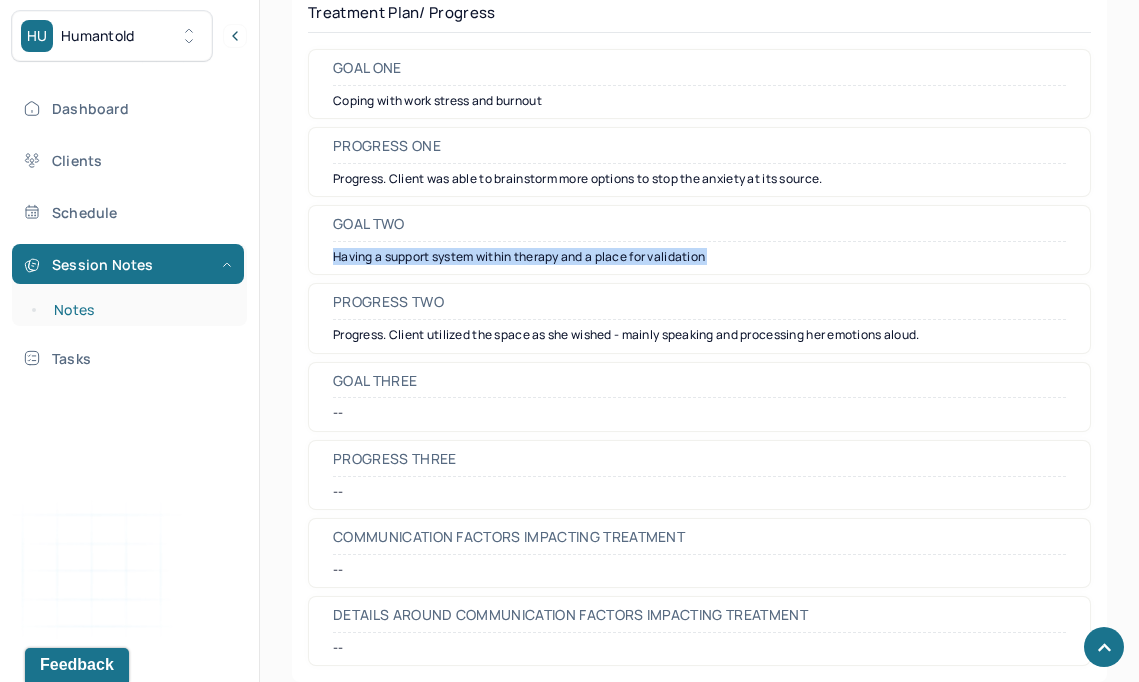 click on "Notes" at bounding box center (139, 310) 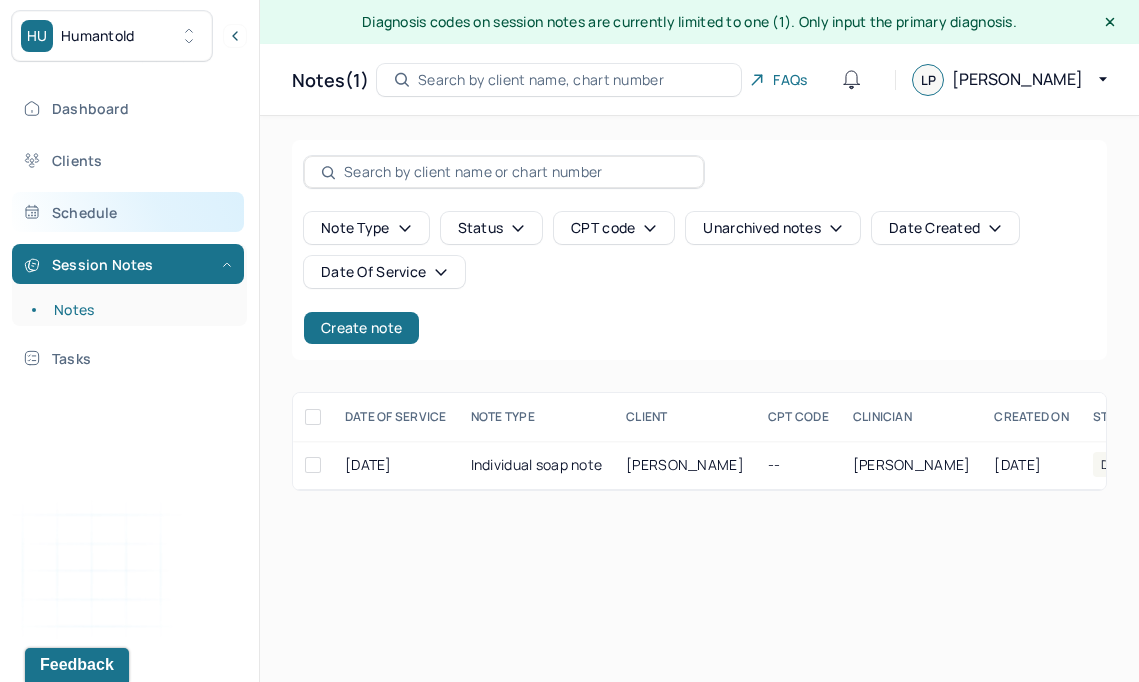 click on "Schedule" at bounding box center [128, 212] 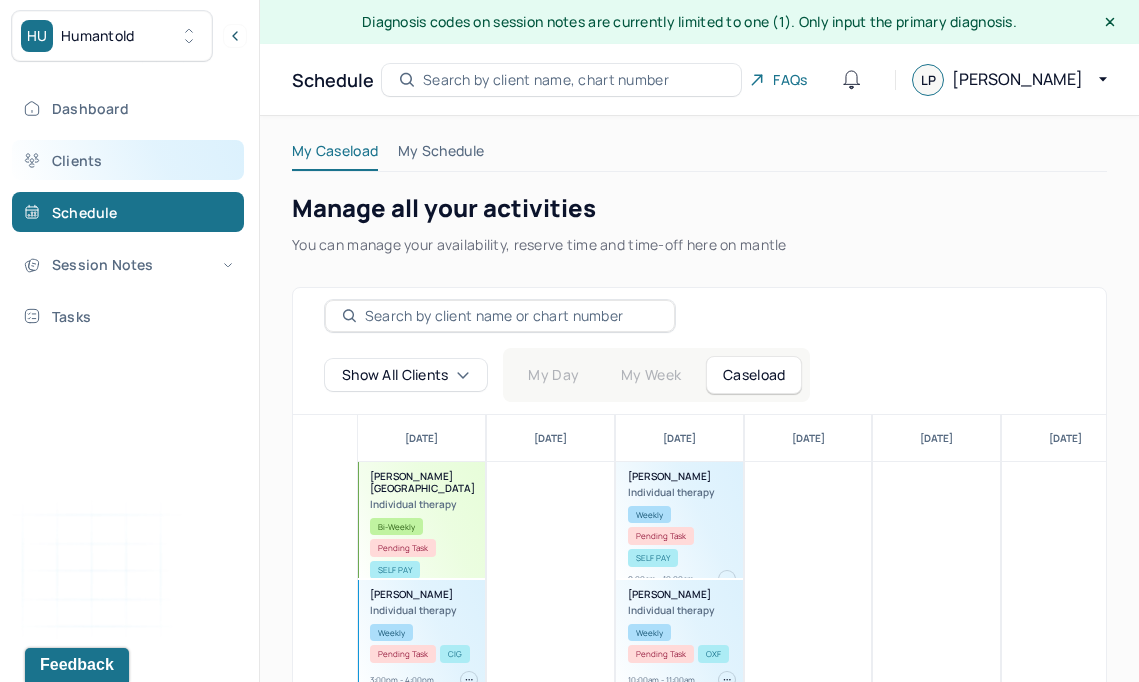 click on "Clients" at bounding box center [128, 160] 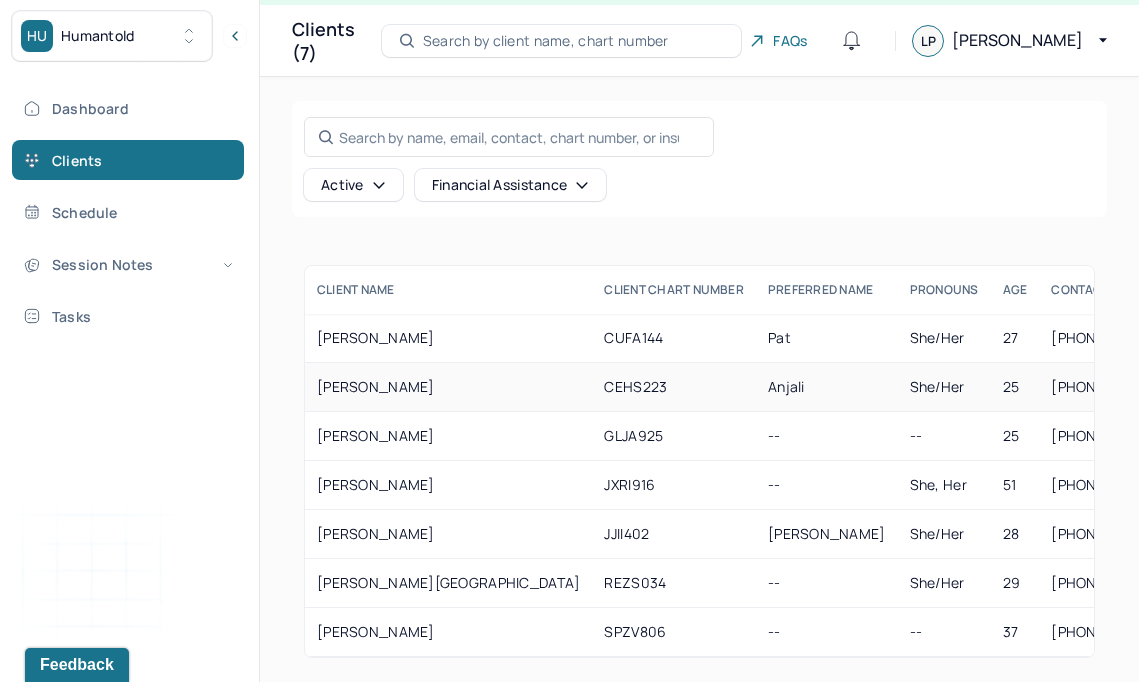 scroll, scrollTop: 55, scrollLeft: 0, axis: vertical 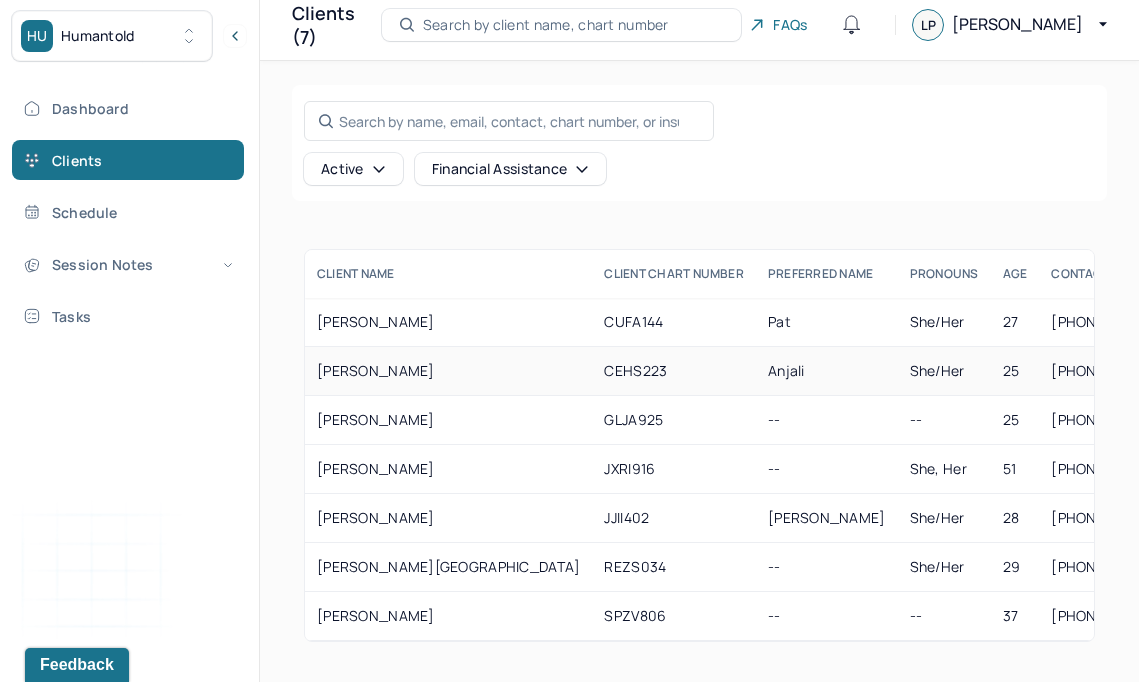 click on "[PERSON_NAME]" at bounding box center [448, 371] 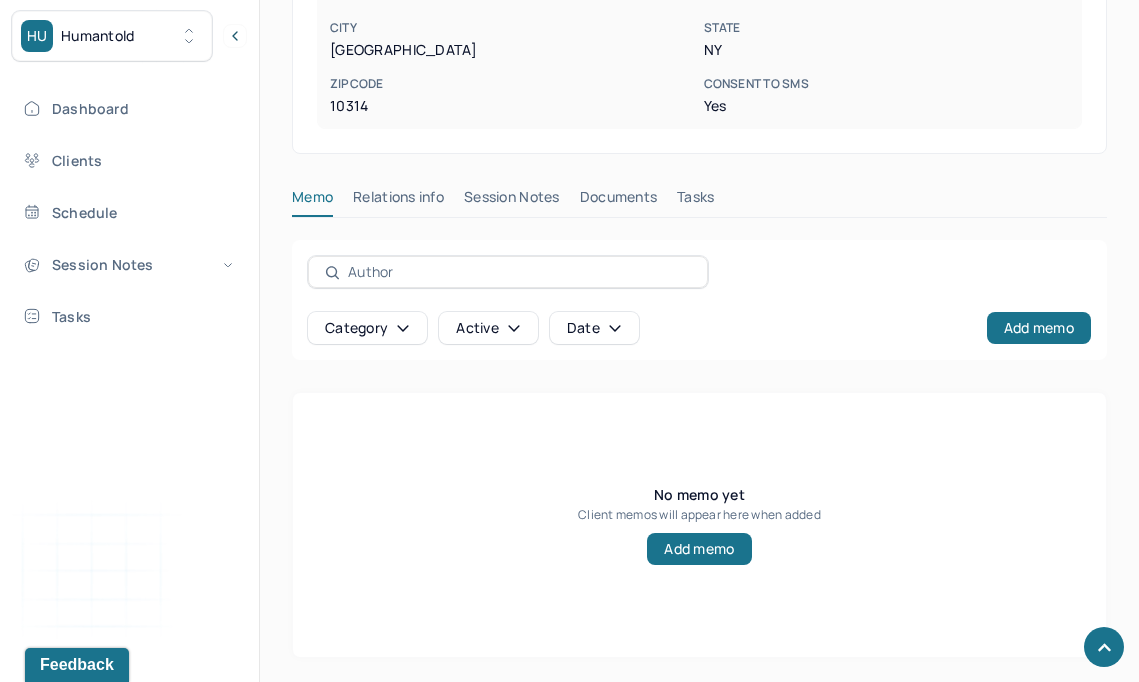 click on "Relations info" at bounding box center (398, 201) 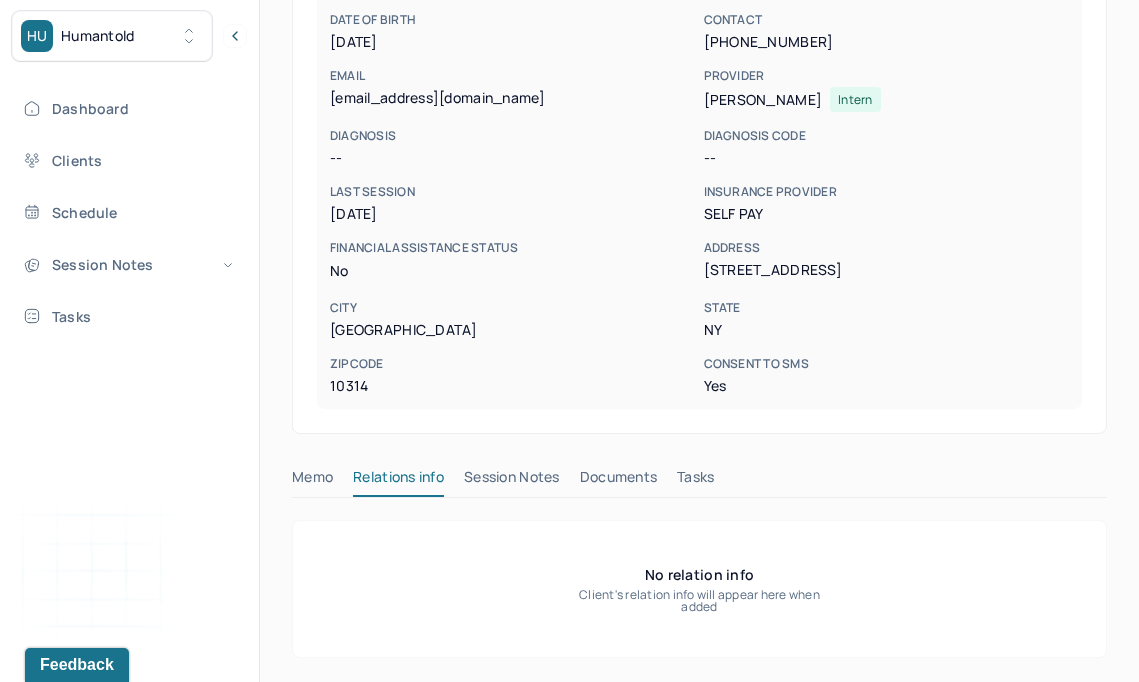 scroll, scrollTop: 363, scrollLeft: 0, axis: vertical 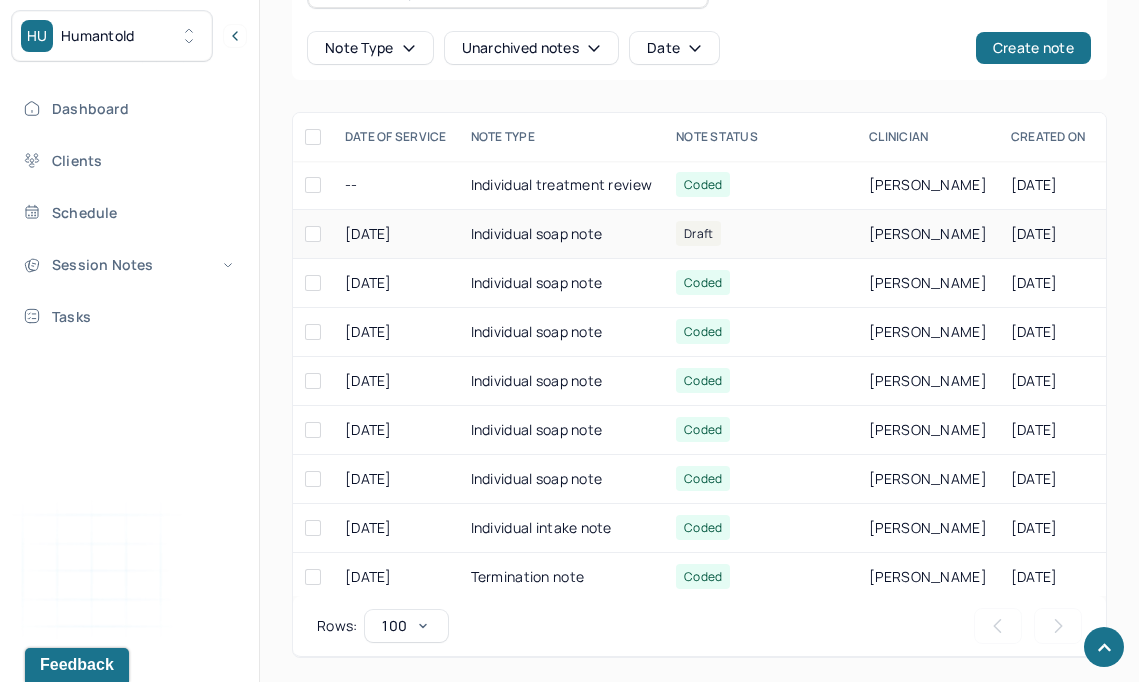 click on "Individual soap note" at bounding box center (562, 234) 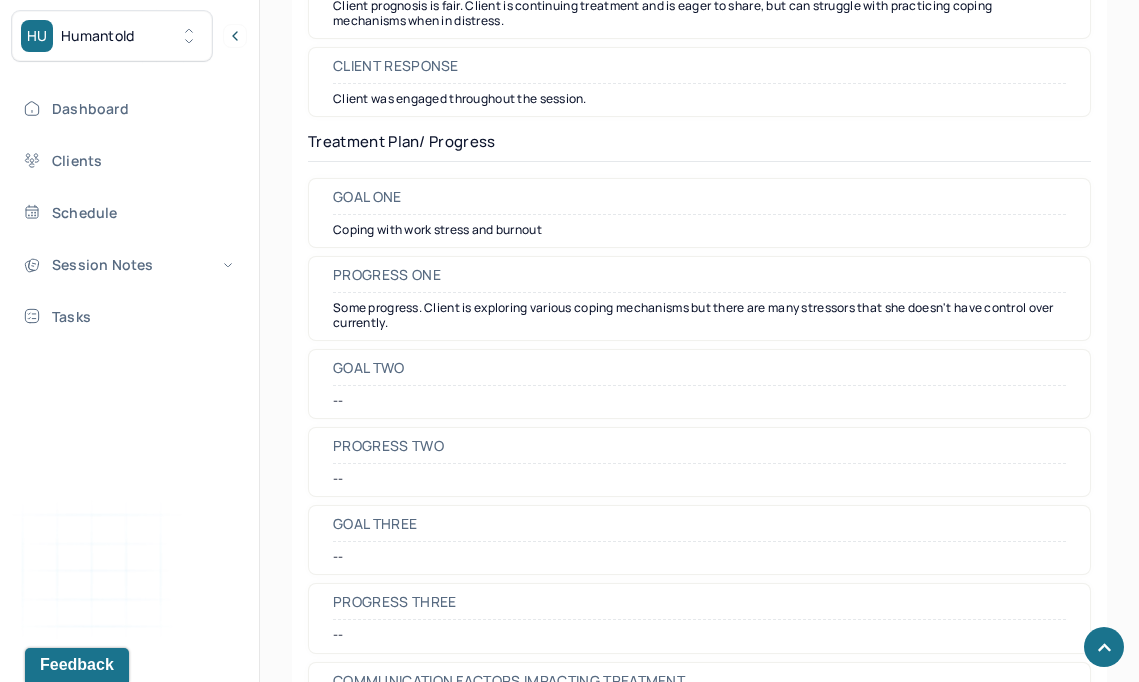 scroll, scrollTop: 2812, scrollLeft: 0, axis: vertical 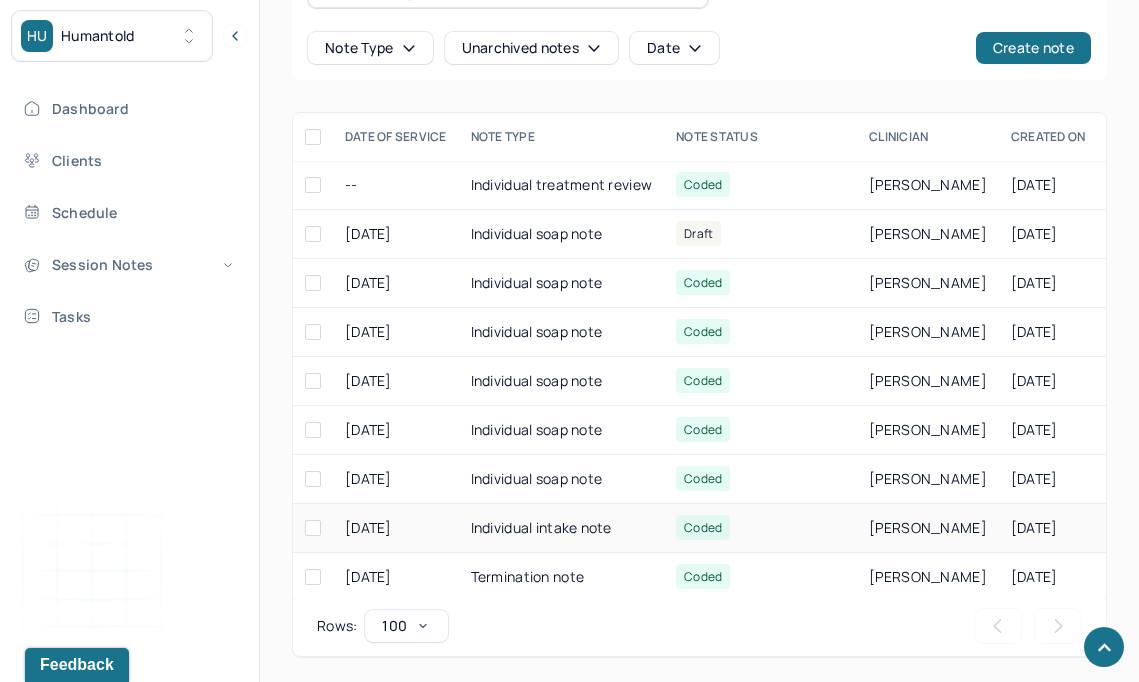 click on "Individual intake note" at bounding box center [562, 528] 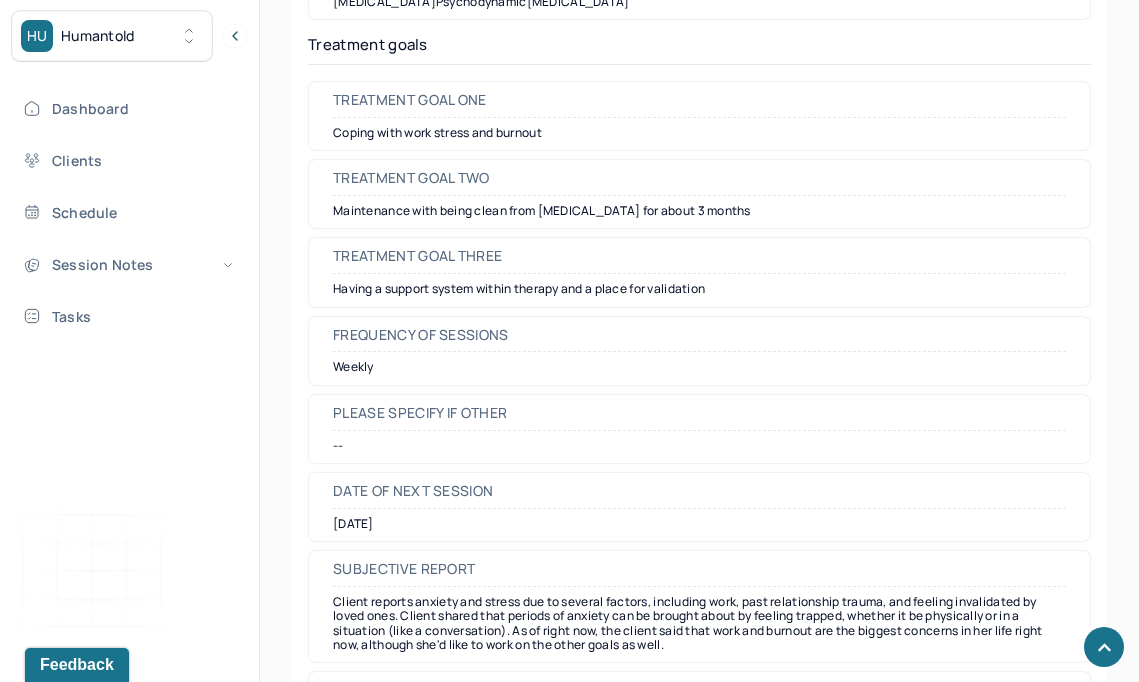 scroll, scrollTop: 9320, scrollLeft: 0, axis: vertical 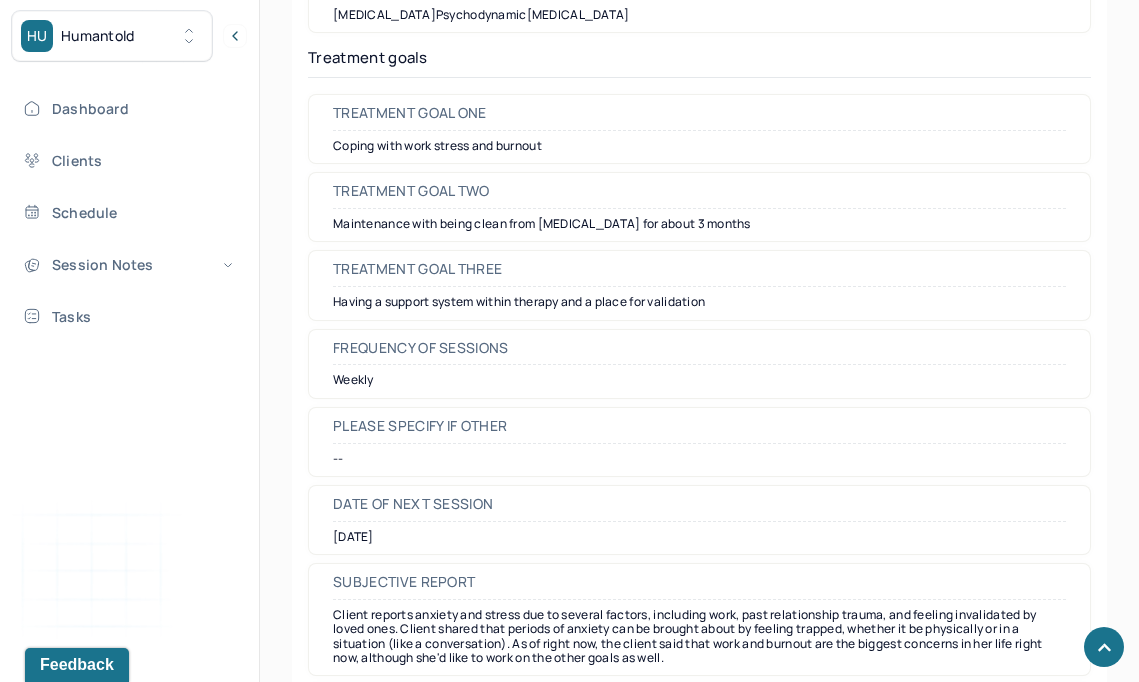 click on "Maintenance with being clean from [MEDICAL_DATA] for about 3 months" at bounding box center (699, 224) 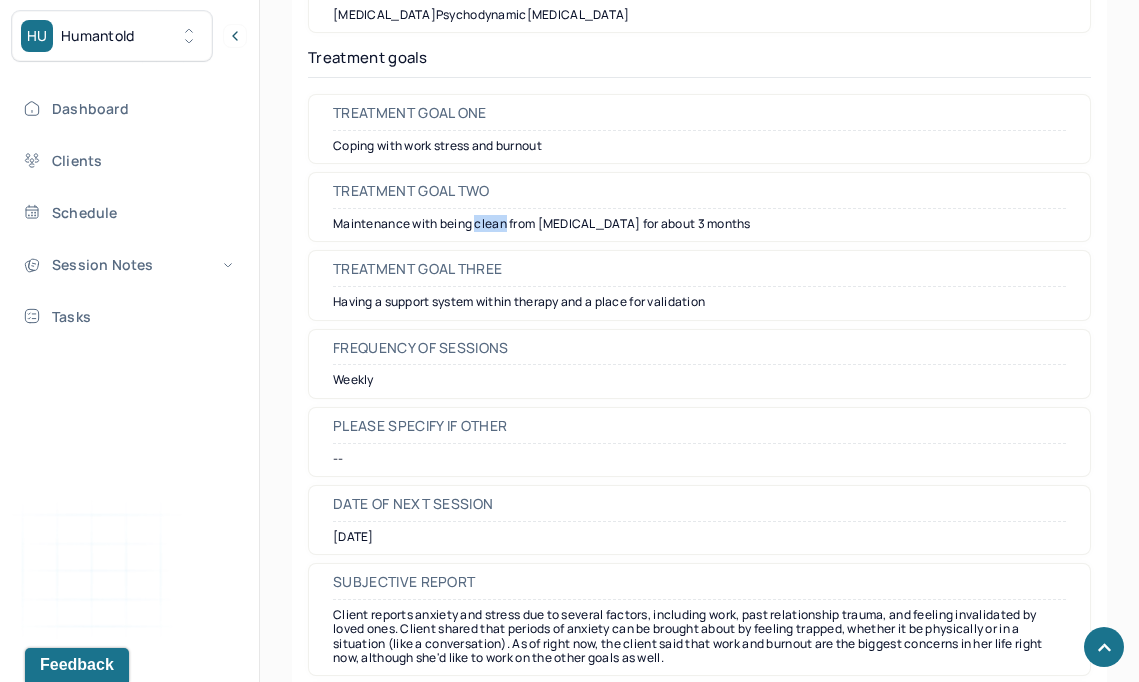 click on "Maintenance with being clean from [MEDICAL_DATA] for about 3 months" at bounding box center [699, 224] 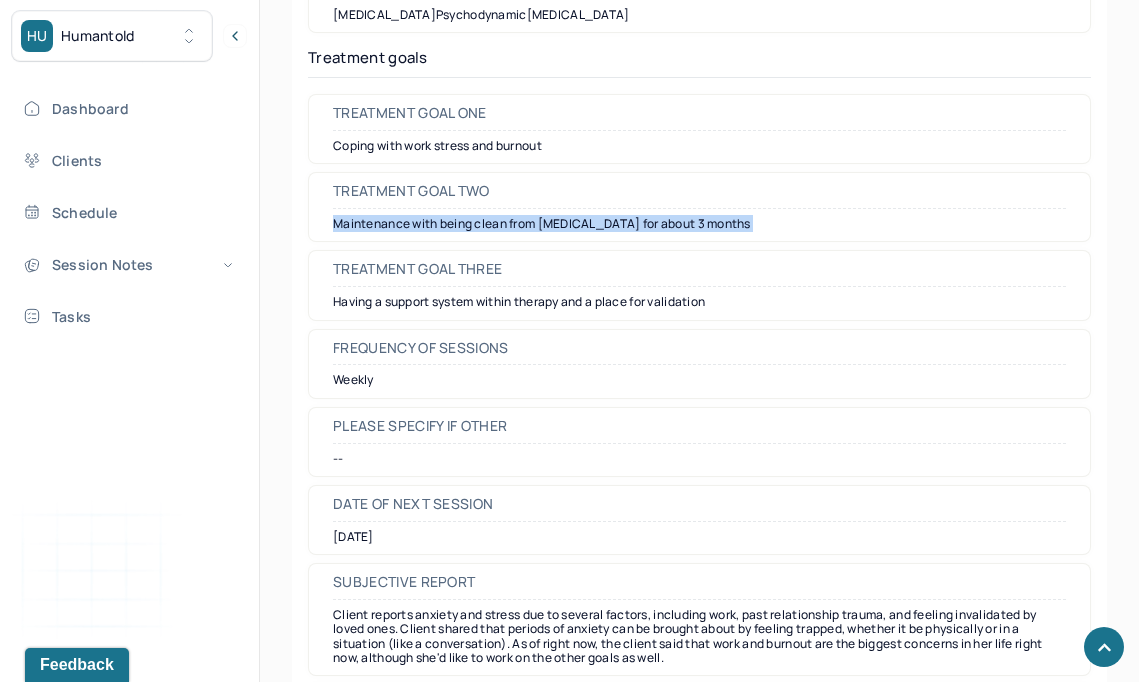 click on "Maintenance with being clean from [MEDICAL_DATA] for about 3 months" at bounding box center [699, 224] 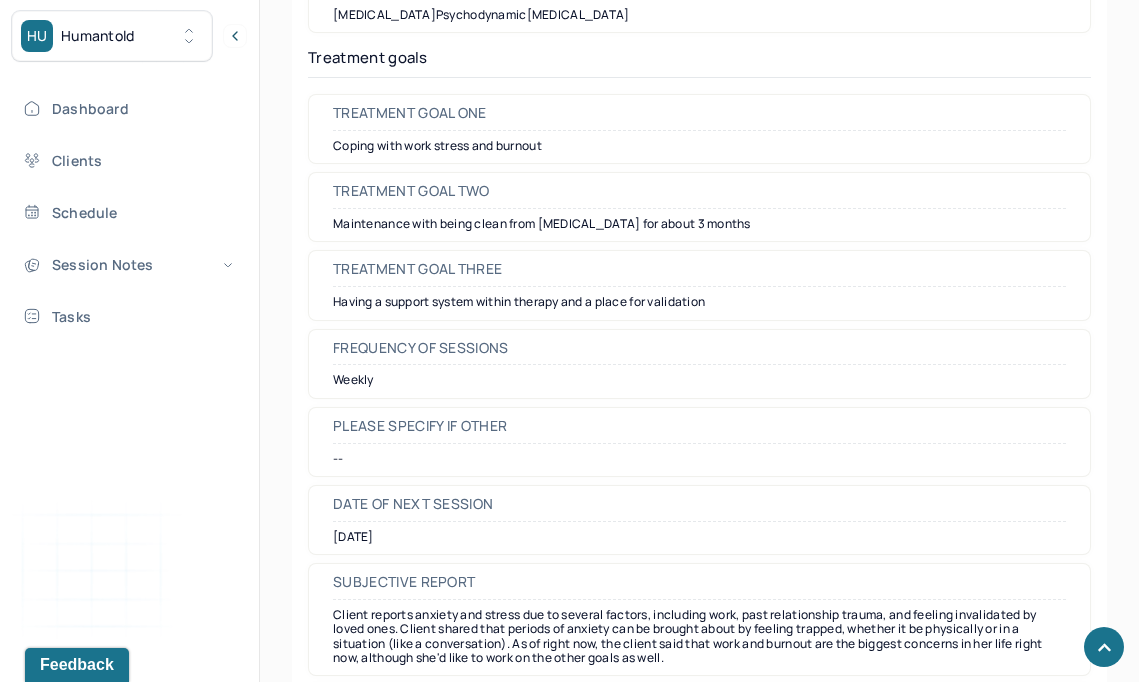 click on "Treatment goal three Having a support system within therapy and a place for validation" at bounding box center (699, 285) 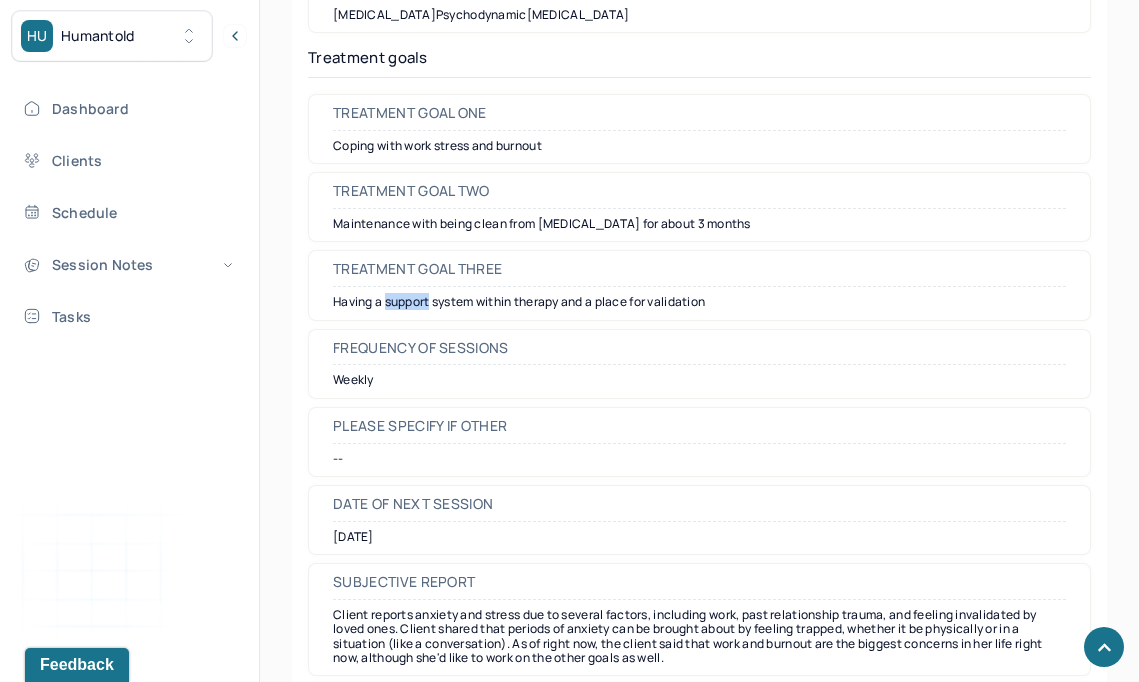 click on "Having a support system within therapy and a place for validation" at bounding box center (699, 302) 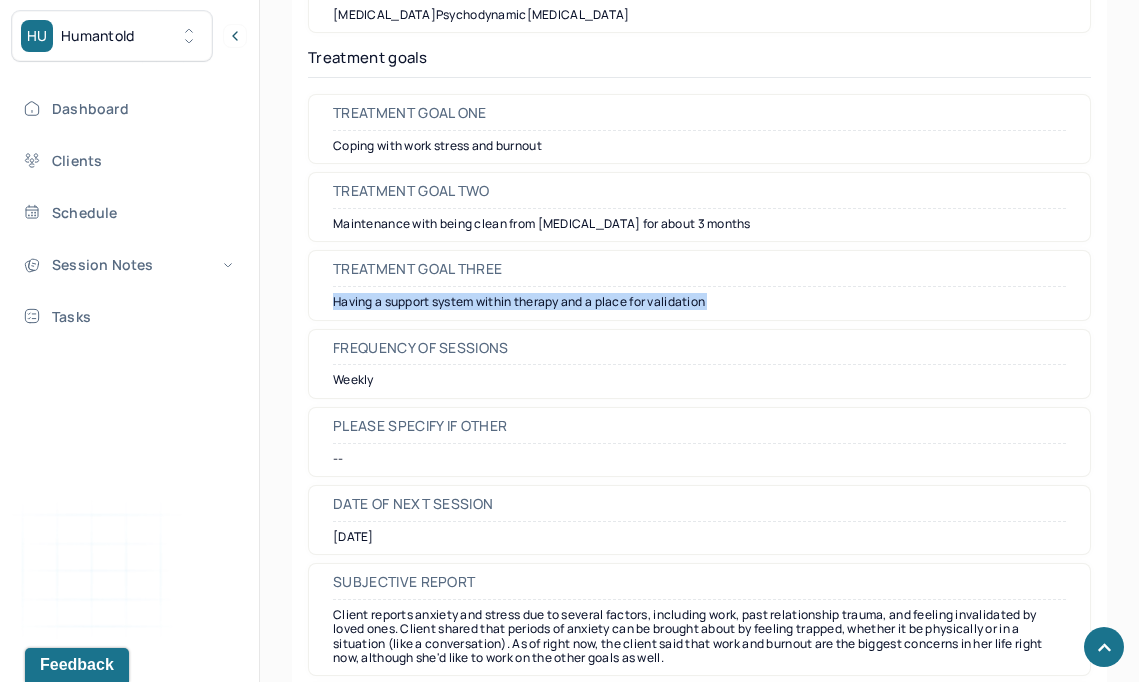 click on "Having a support system within therapy and a place for validation" at bounding box center [699, 302] 